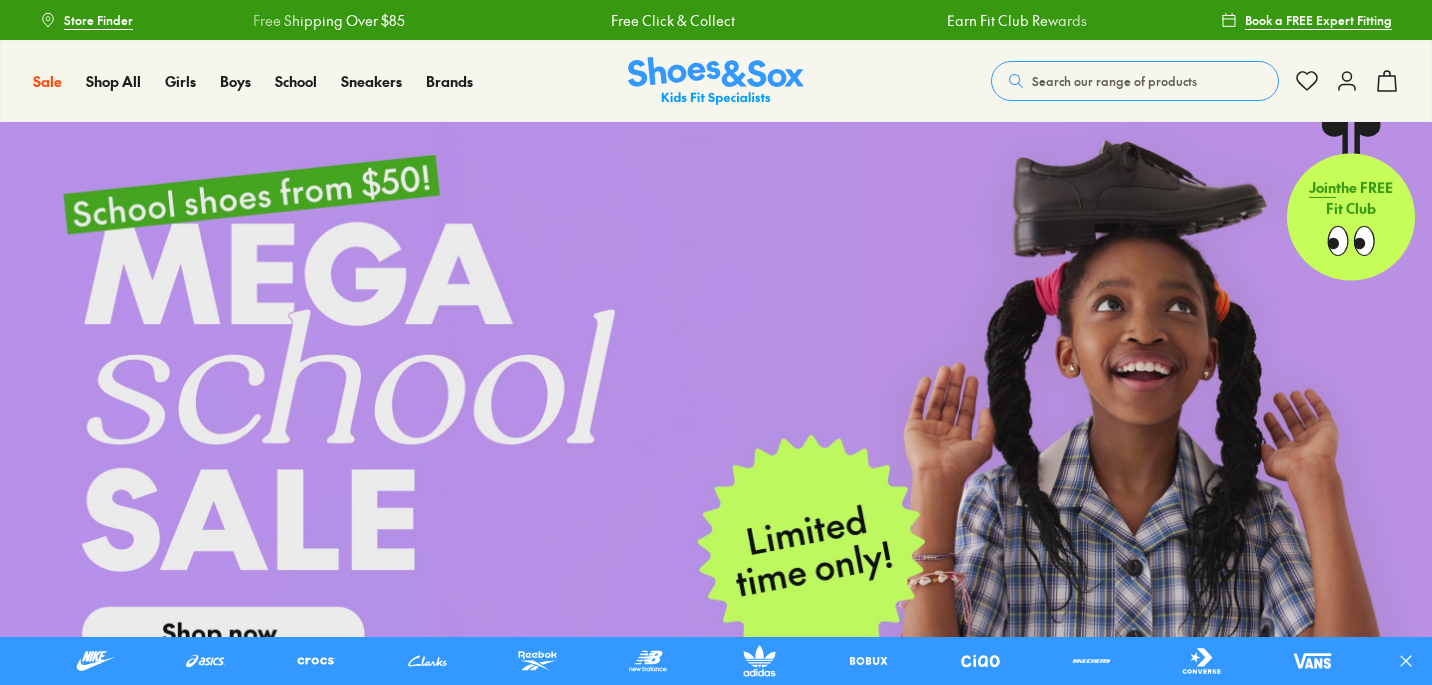 scroll, scrollTop: 0, scrollLeft: 0, axis: both 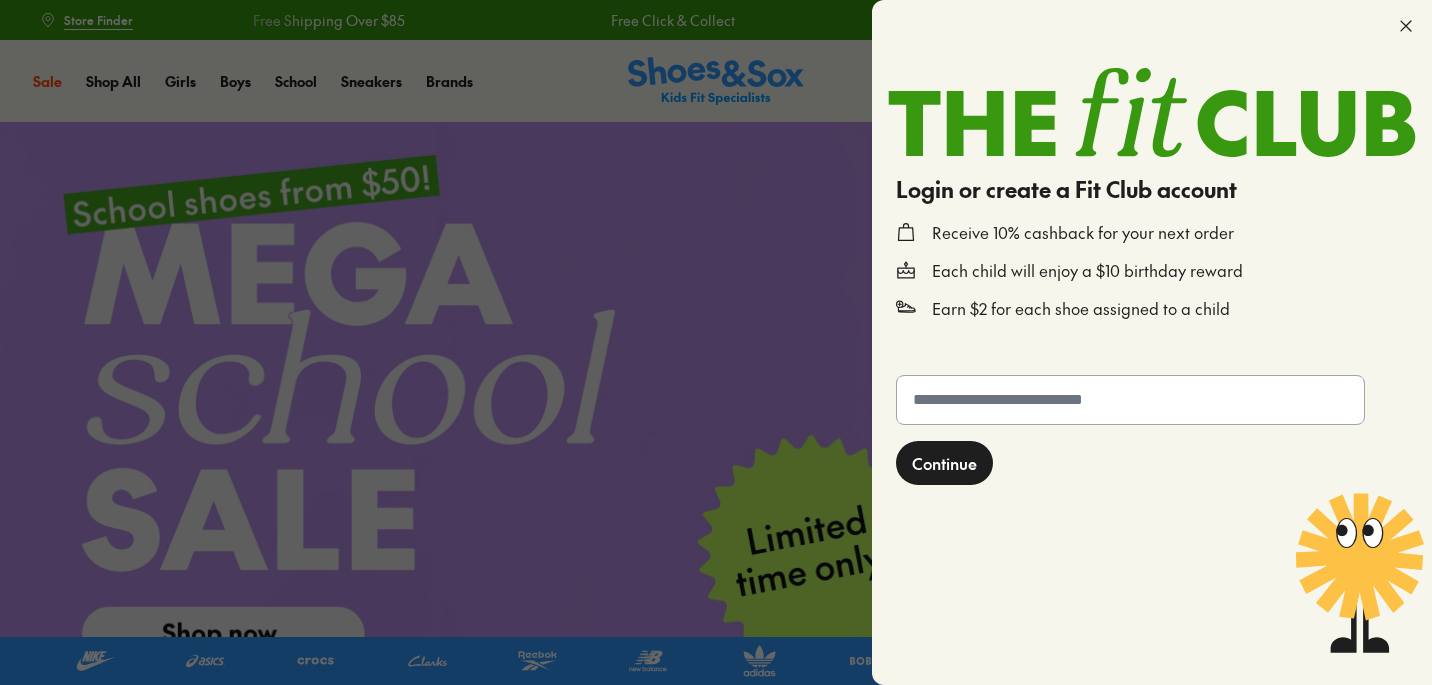 click 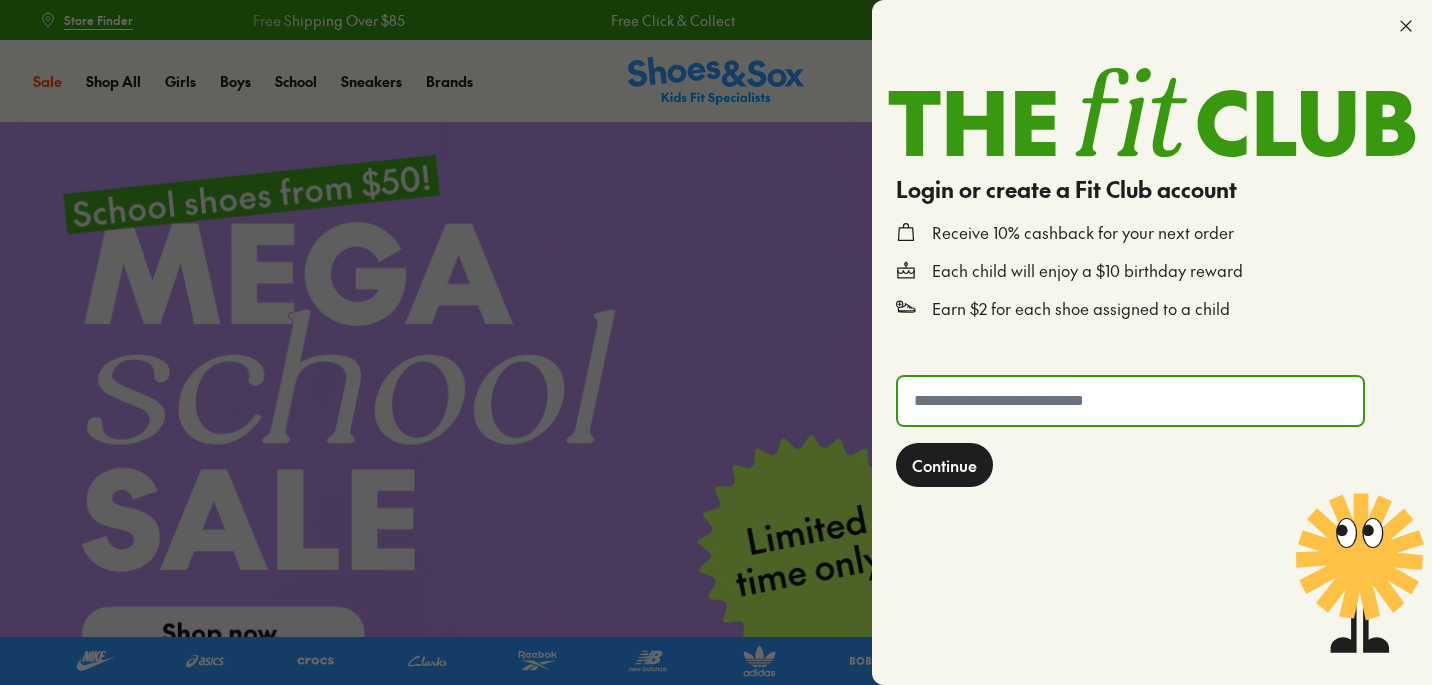type on "**********" 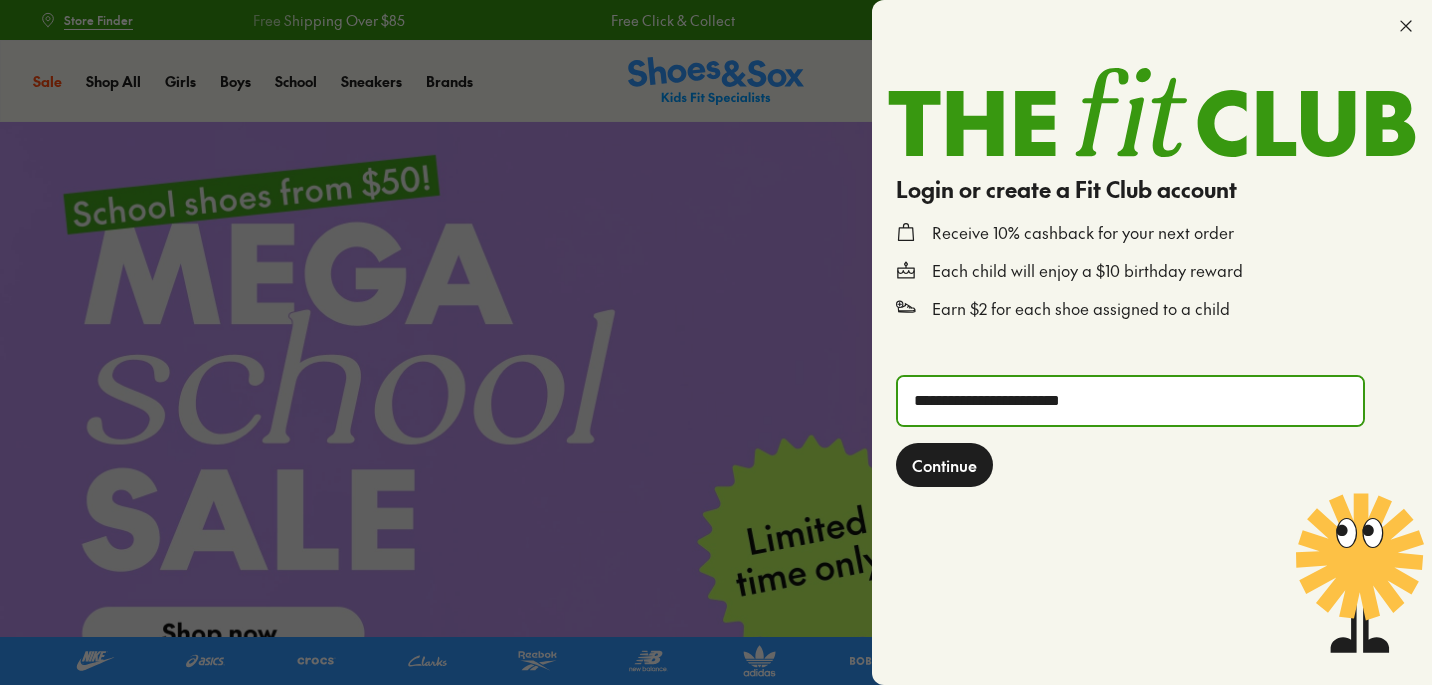 click on "Continue" 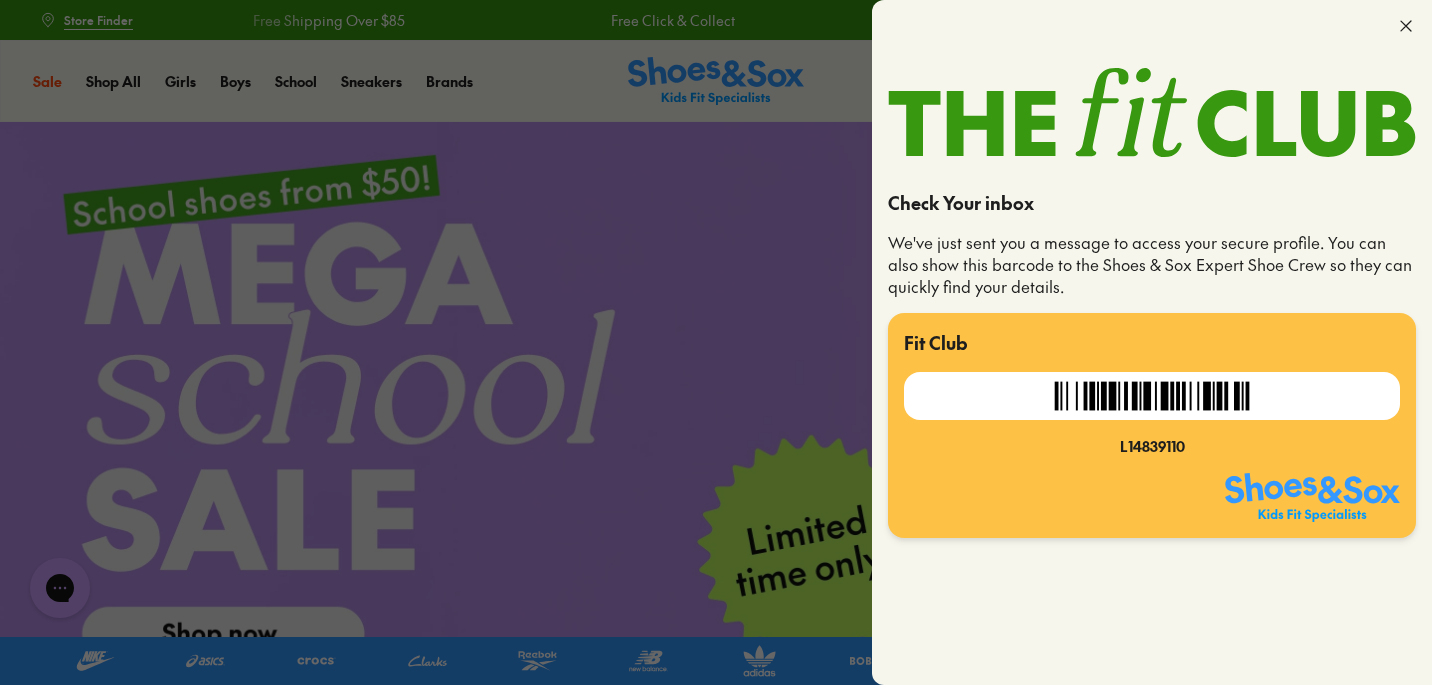 scroll, scrollTop: 0, scrollLeft: 0, axis: both 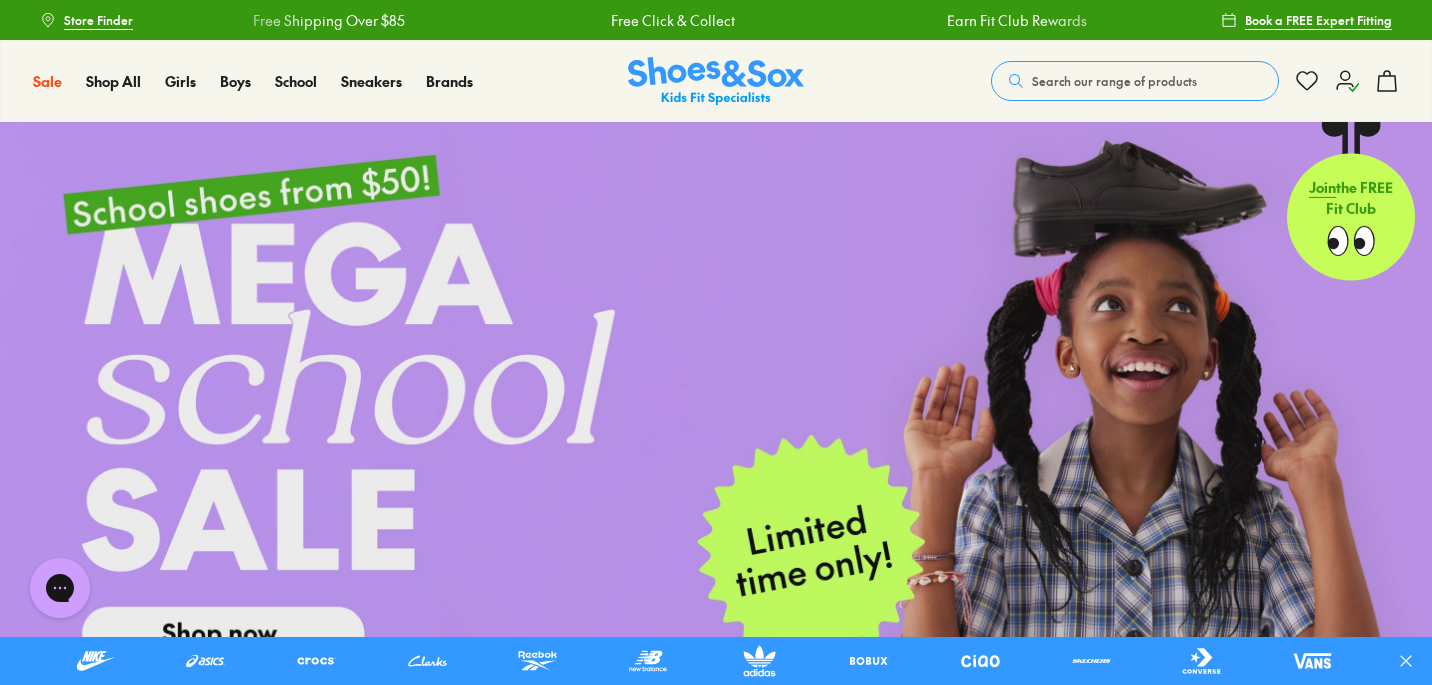 click 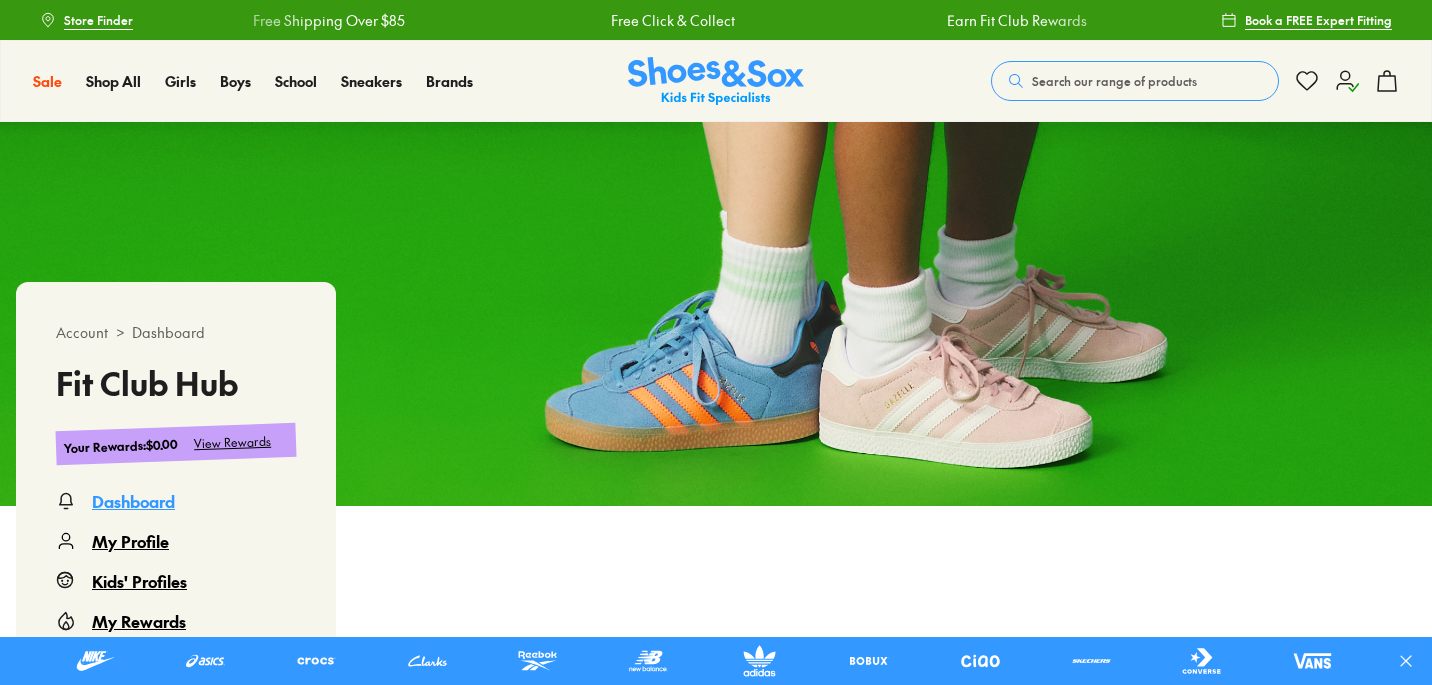 scroll, scrollTop: 0, scrollLeft: 0, axis: both 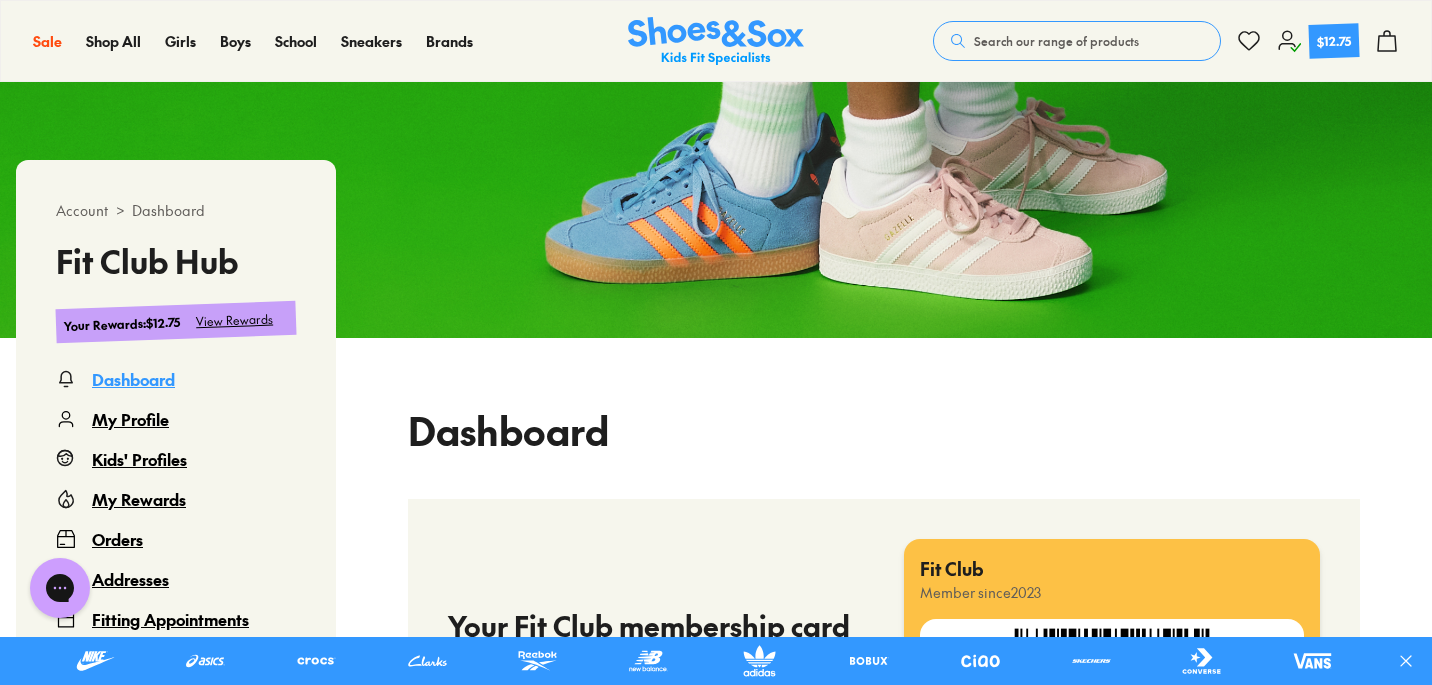 click on "Kids' Profiles" at bounding box center (139, 459) 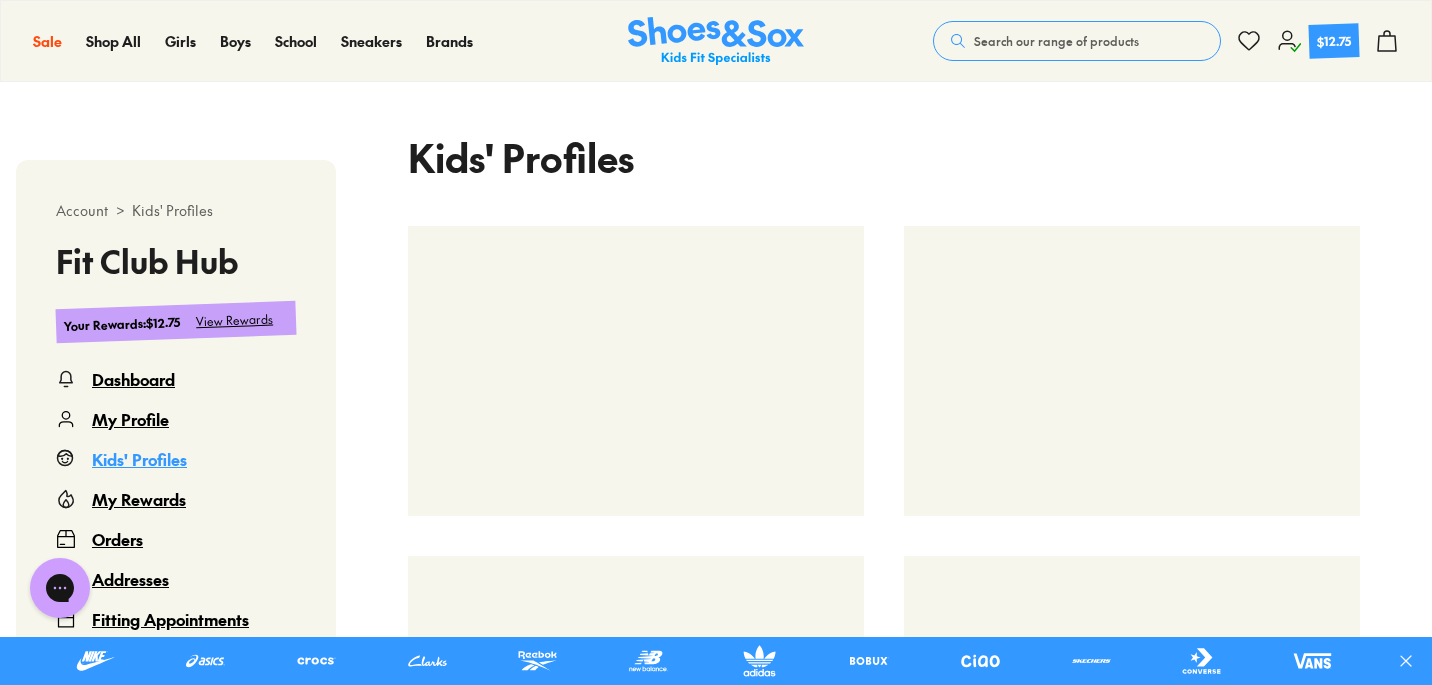 scroll, scrollTop: 484, scrollLeft: 0, axis: vertical 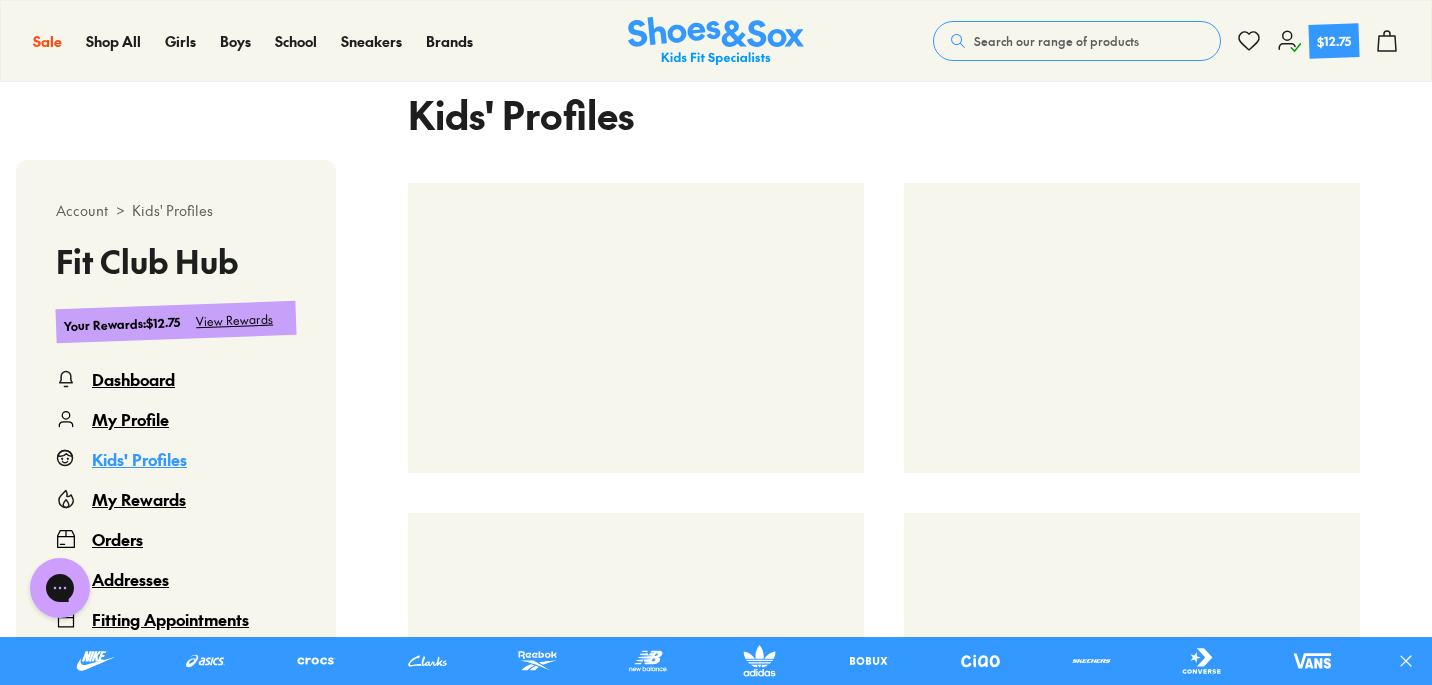select 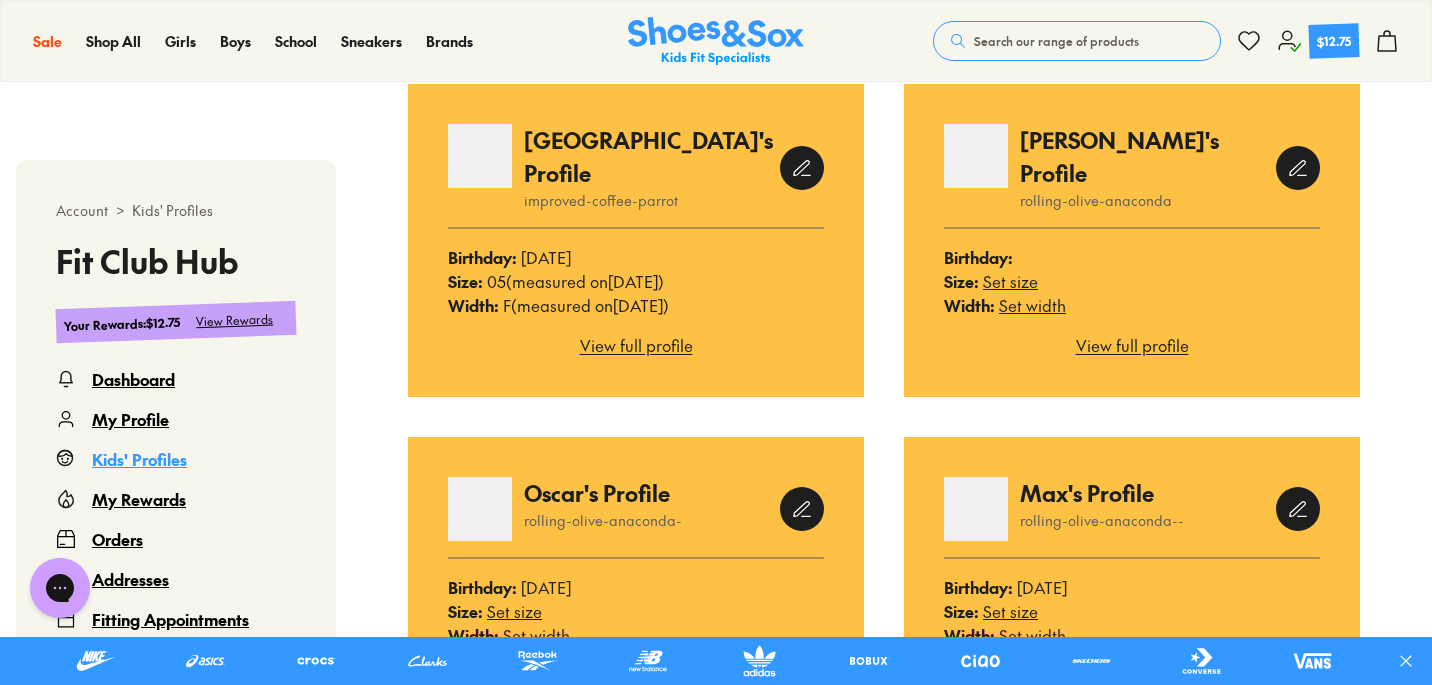 scroll, scrollTop: 589, scrollLeft: 0, axis: vertical 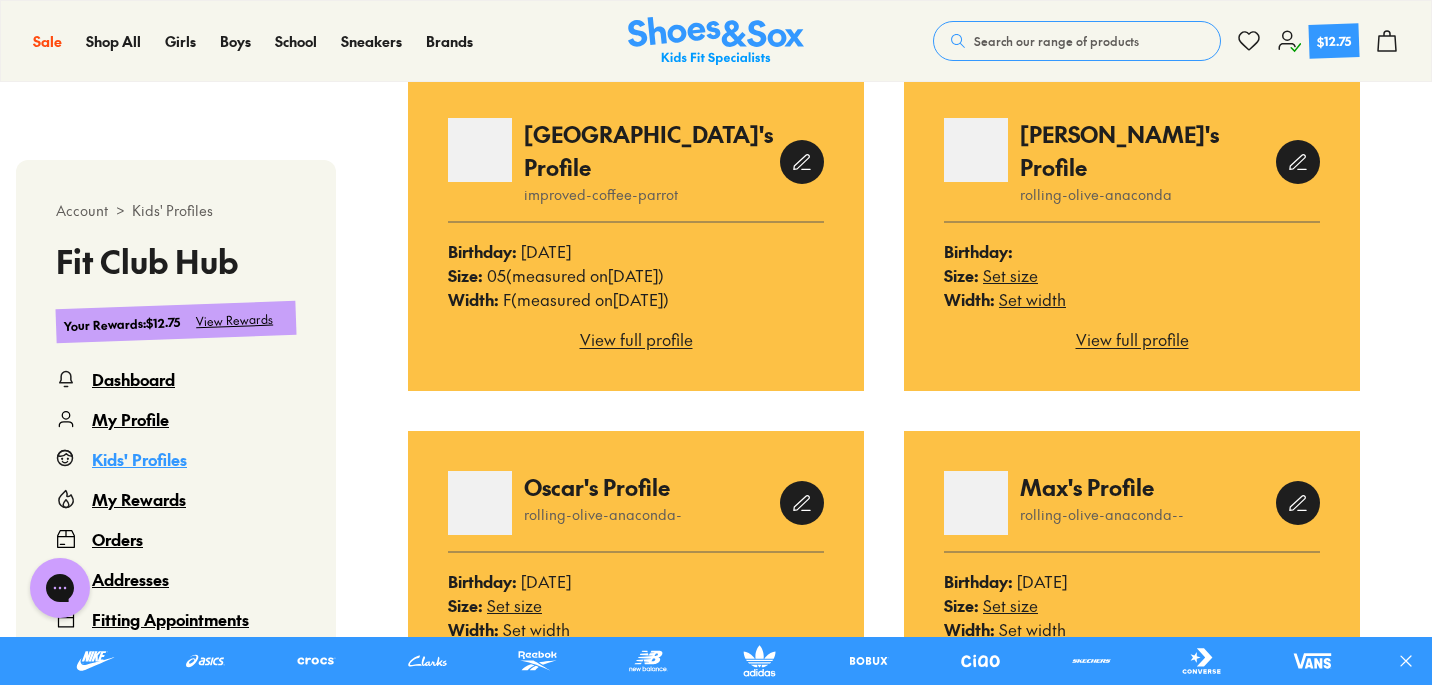 click on "View full profile" at bounding box center [1132, 339] 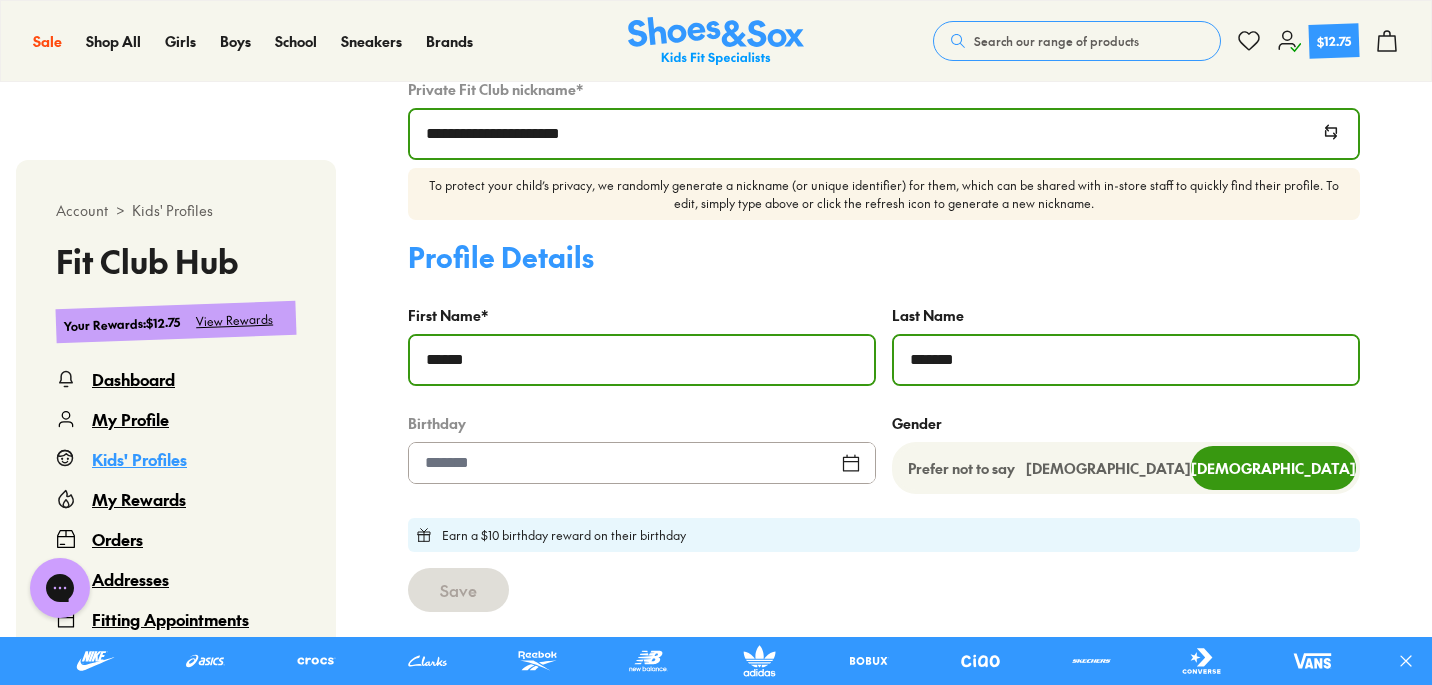 scroll, scrollTop: 869, scrollLeft: 0, axis: vertical 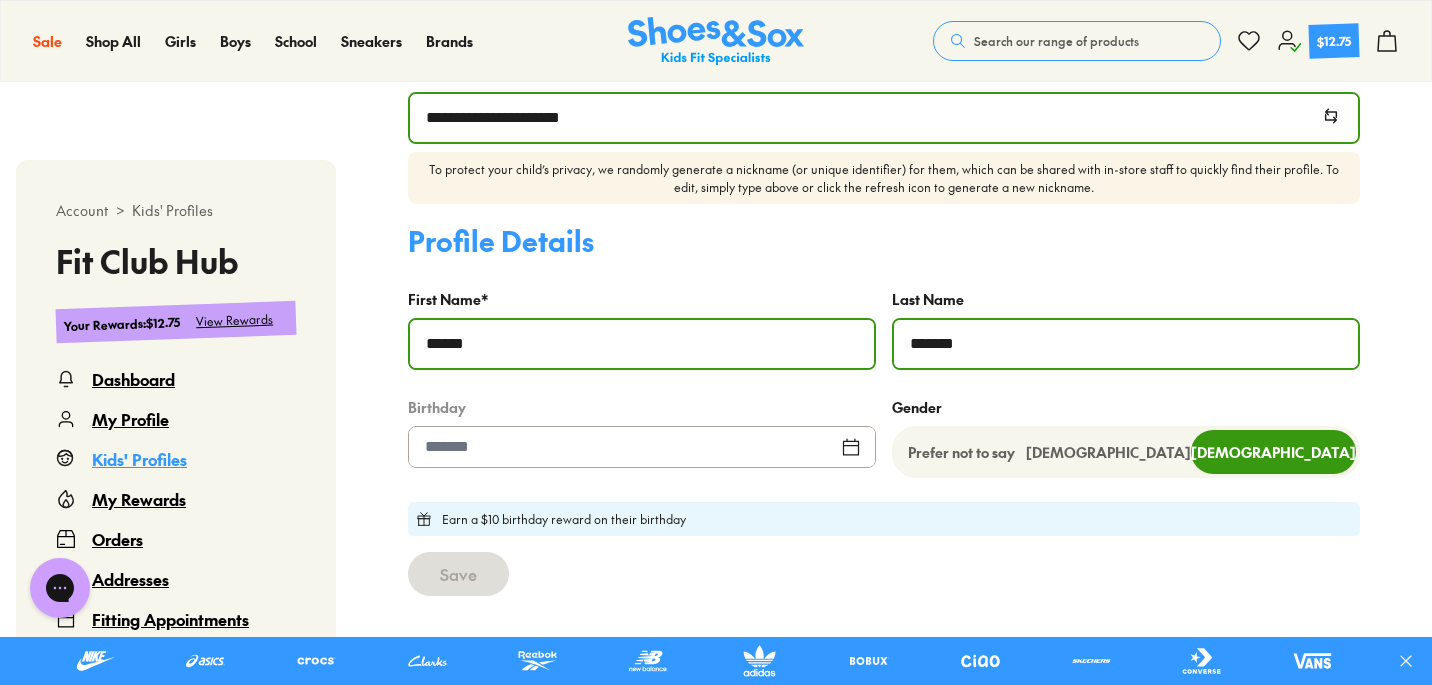 select 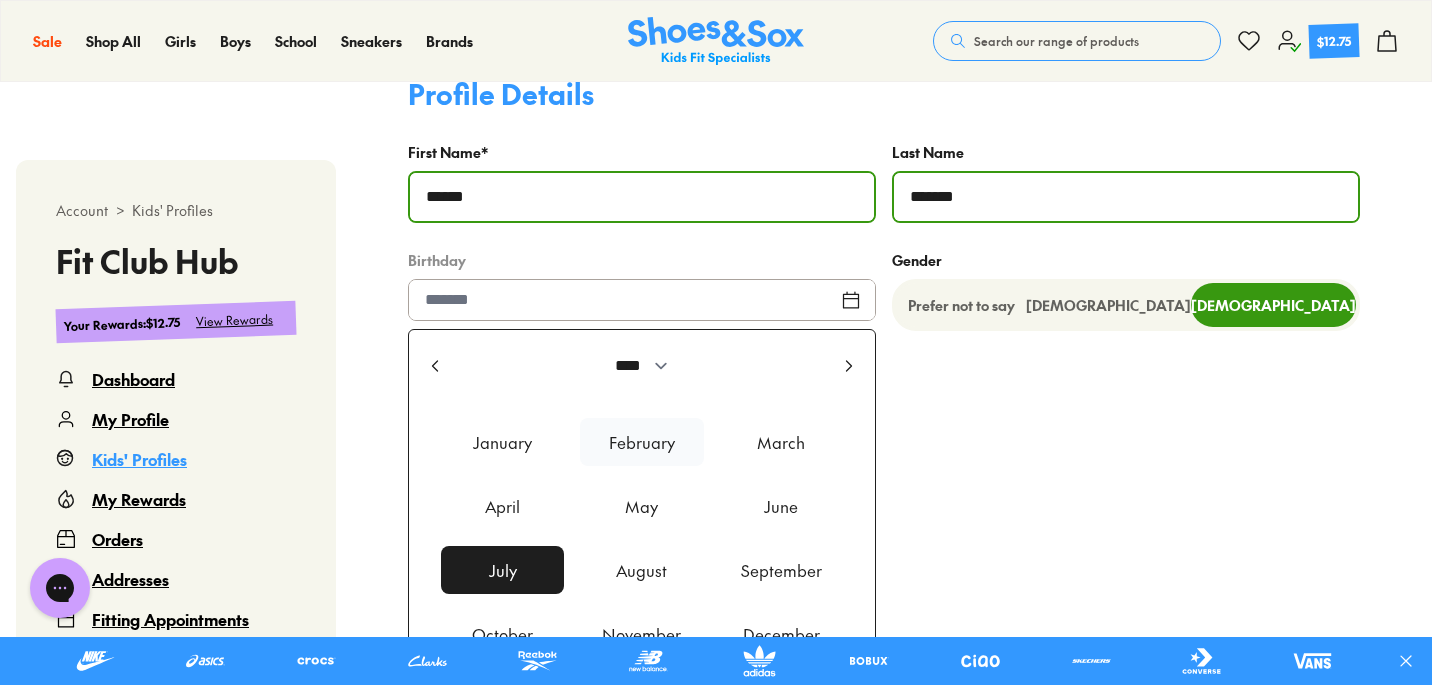 scroll, scrollTop: 1026, scrollLeft: 0, axis: vertical 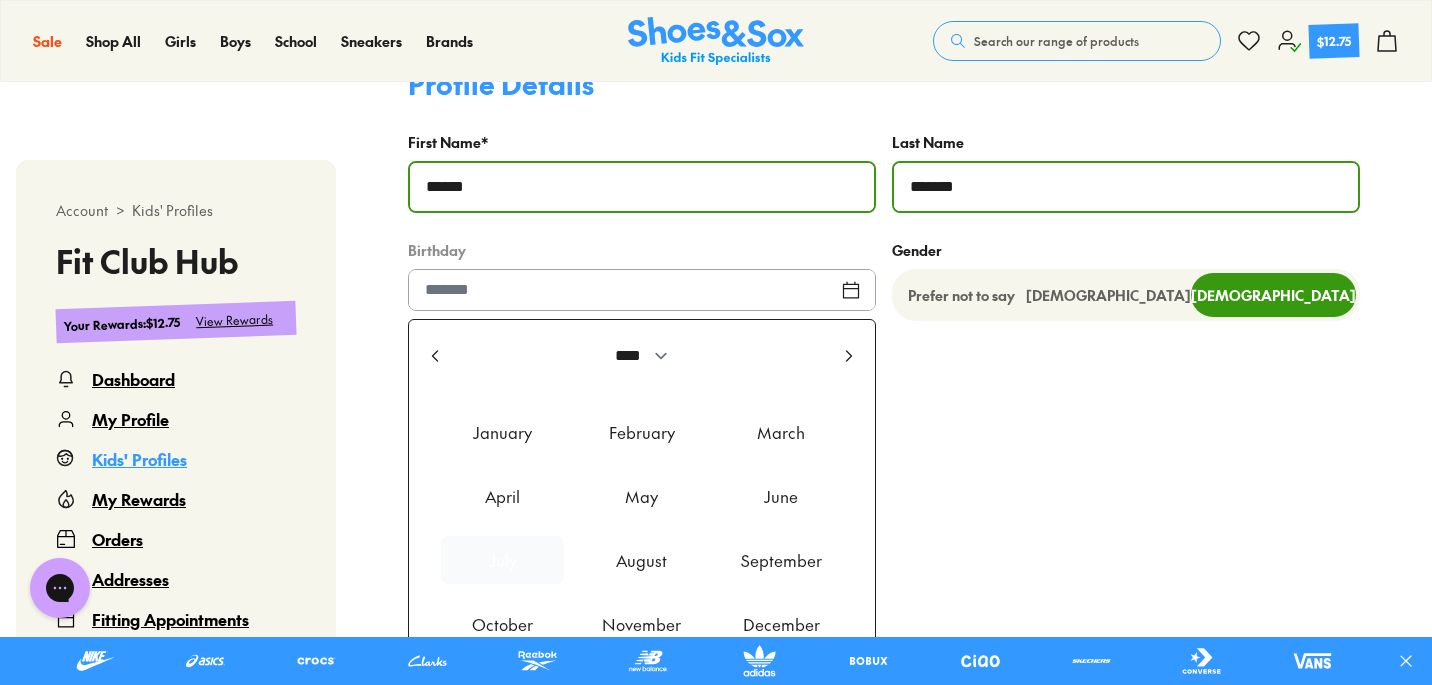 click on "July" at bounding box center [502, 560] 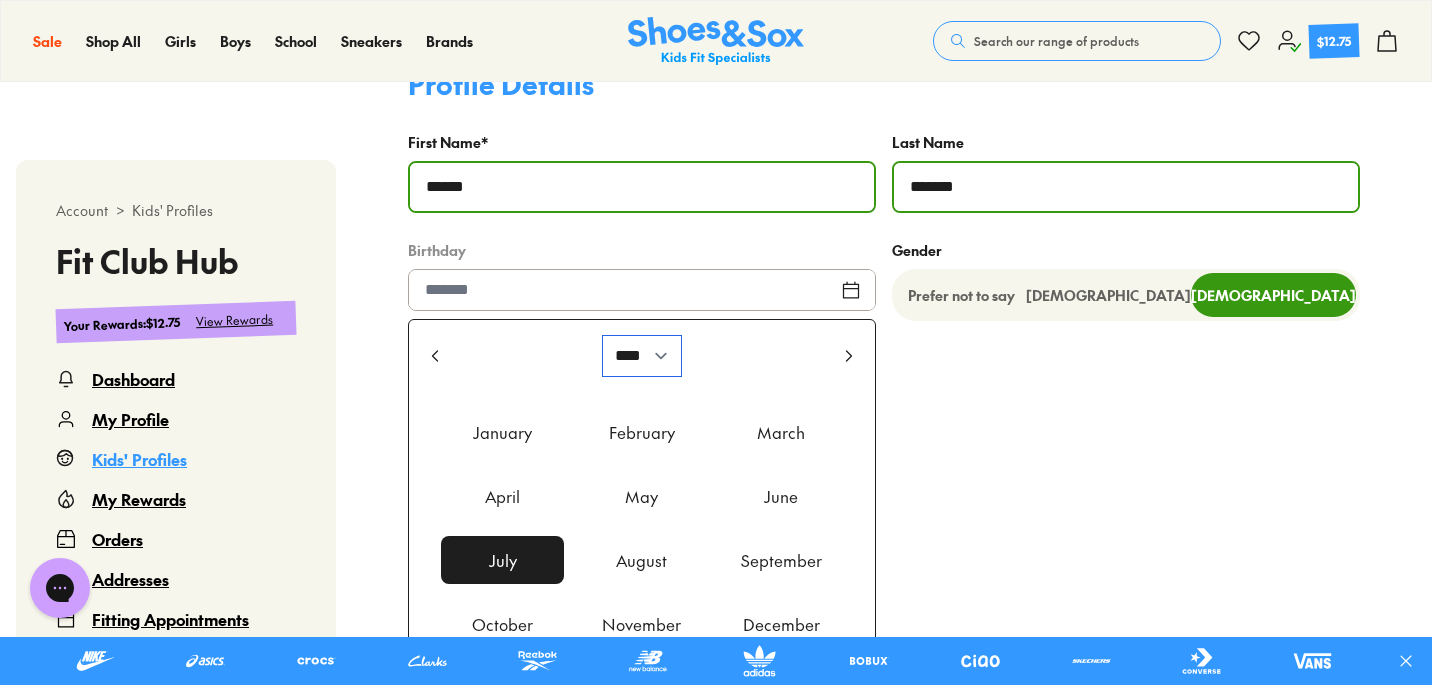 click on "**** **** **** **** **** **** **** **** **** **** **** **** **** **** **** **** **** **** **** **** **** **** **** **** **** **** **** **** **** **** **** **** **** **** **** **** **** **** **** **** **** **** **** **** **** **** **** **** **** **** **** **** **** **** **** **** **** **** **** **** **** **** **** **** **** **** **** **** **** **** **** **** **** **** **** **** **** **** **** **** **** **** **** **** **** **** **** **** **** **** **** **** **** **** **** **** **** **** **** **** **** **** **** **** **** **** **** **** **** **** **** **** **** **** **** **** **** **** **** **** **** **** **** **** **** **** **** **** **** **** **** **** **** **** **** **** **** **** **** **** **** **** **** **** **** **** **** **** **** **** ****" at bounding box center [642, 356] 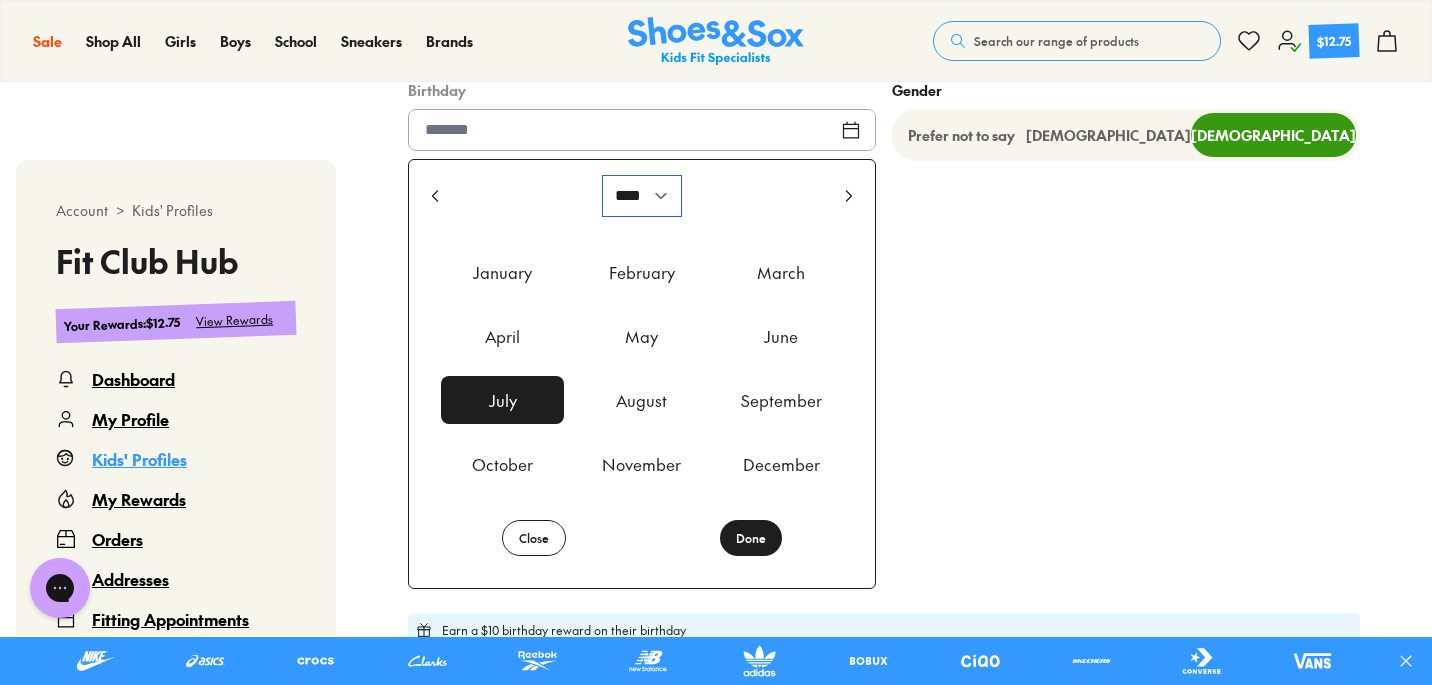 scroll, scrollTop: 1212, scrollLeft: 0, axis: vertical 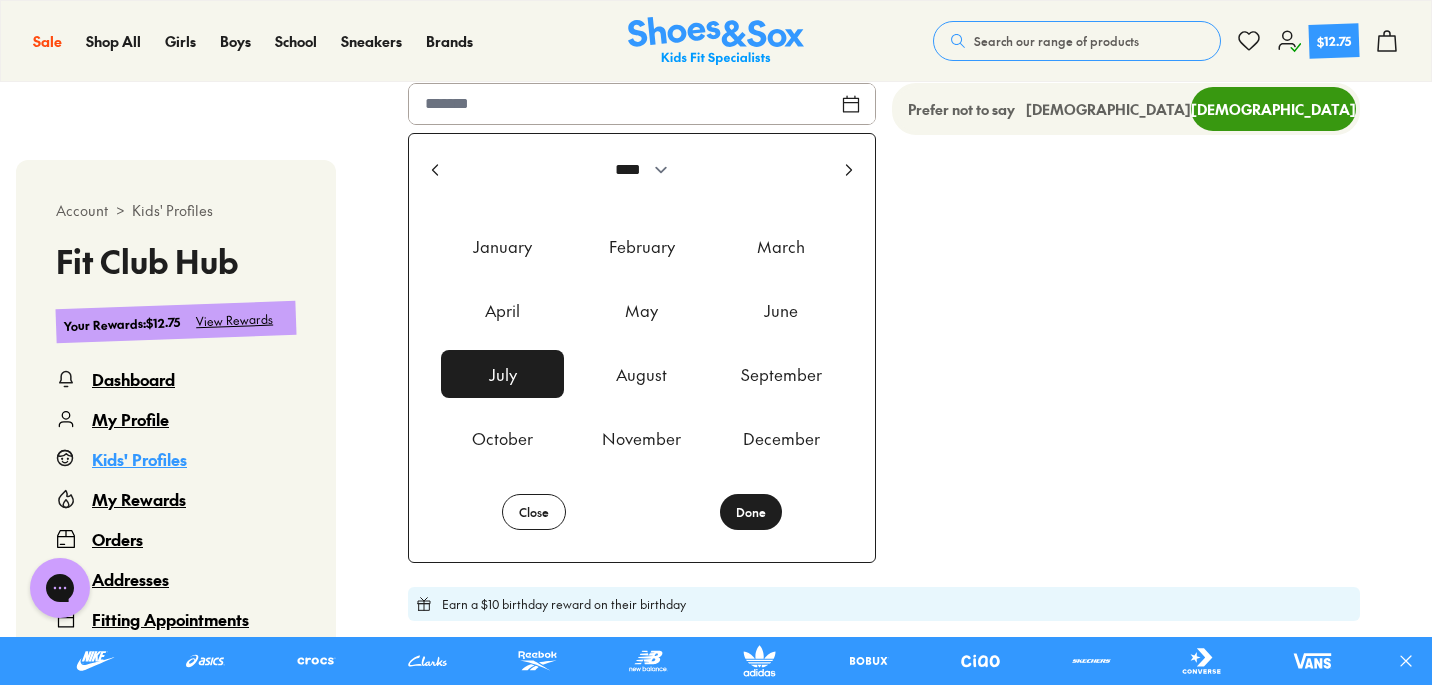 click on "Done" at bounding box center (751, 512) 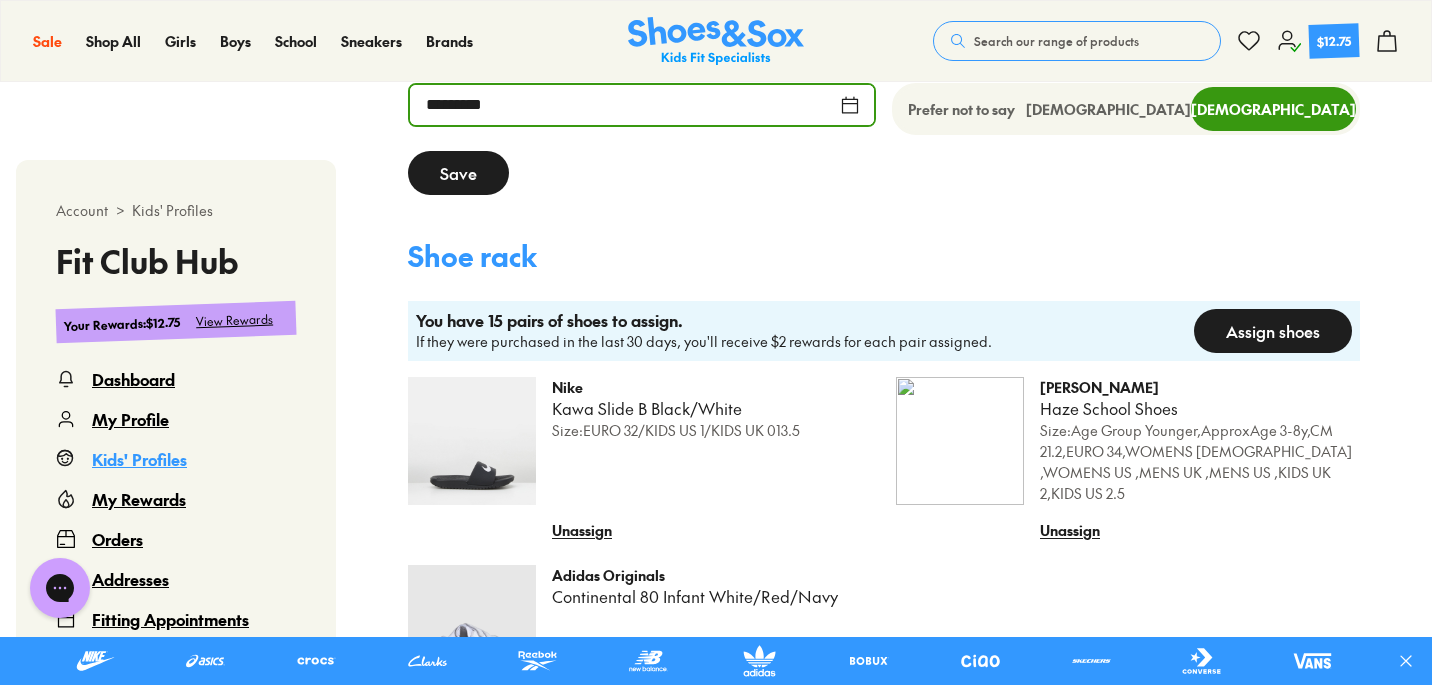 scroll, scrollTop: 1009, scrollLeft: 0, axis: vertical 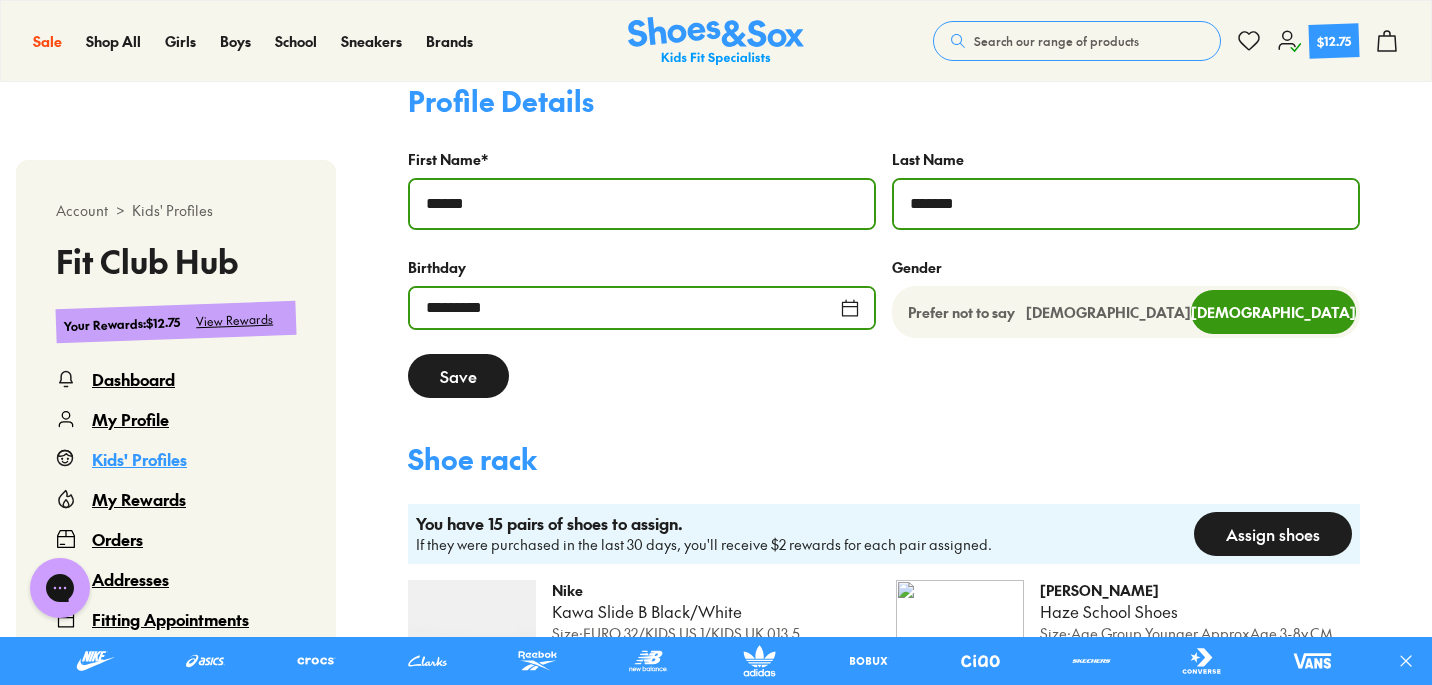 click on "Save" at bounding box center [458, 376] 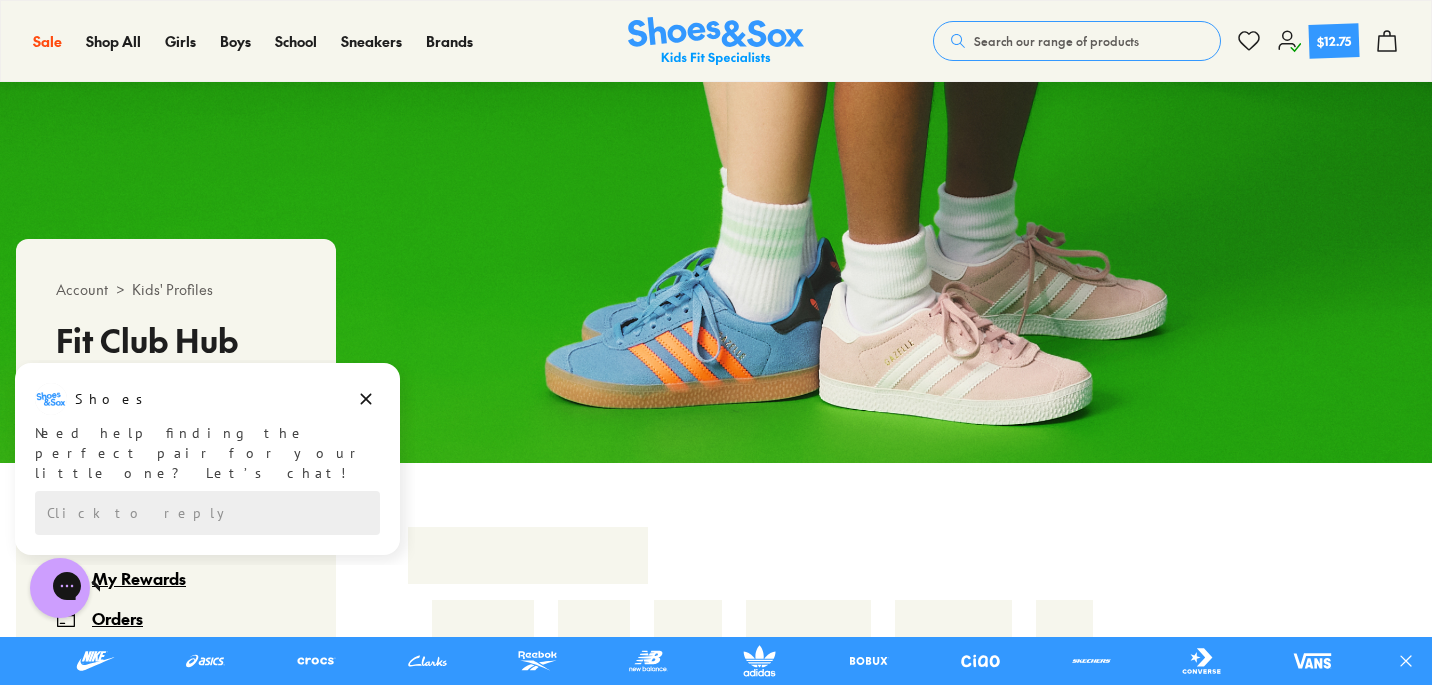 scroll, scrollTop: 0, scrollLeft: 0, axis: both 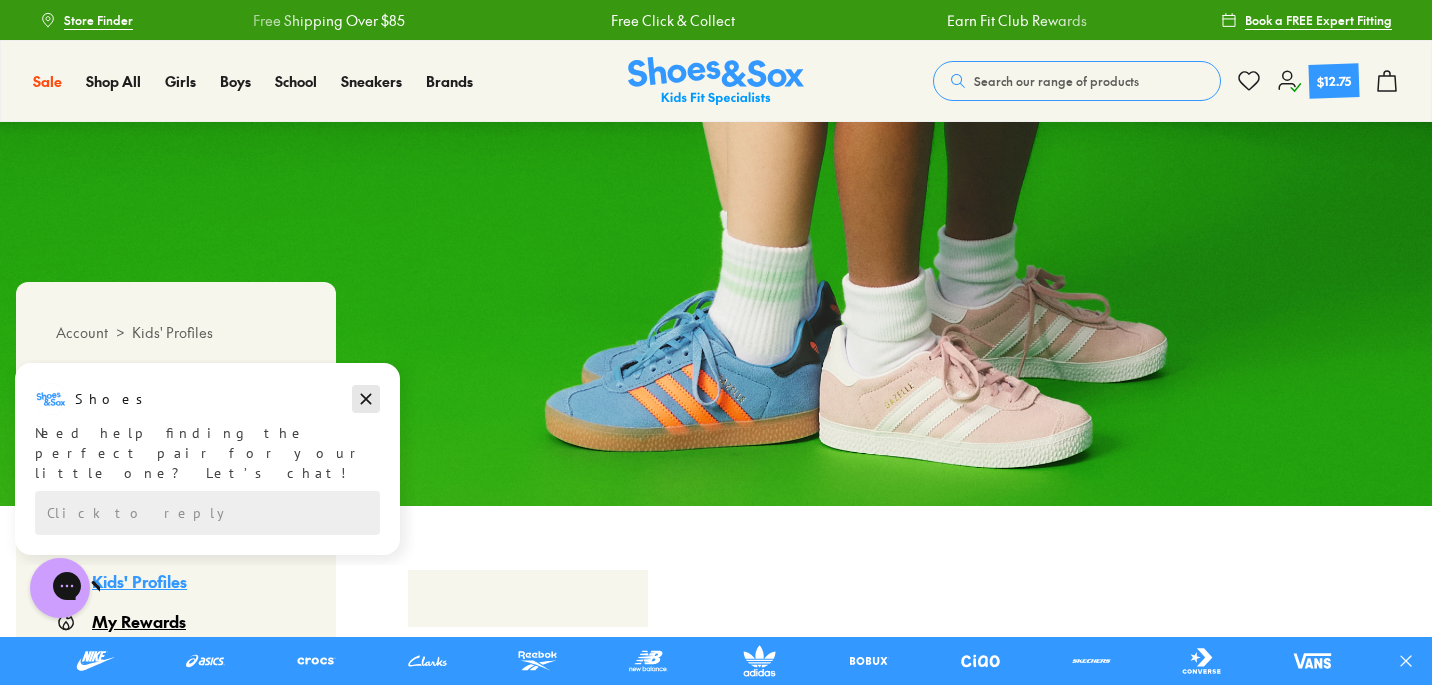 click 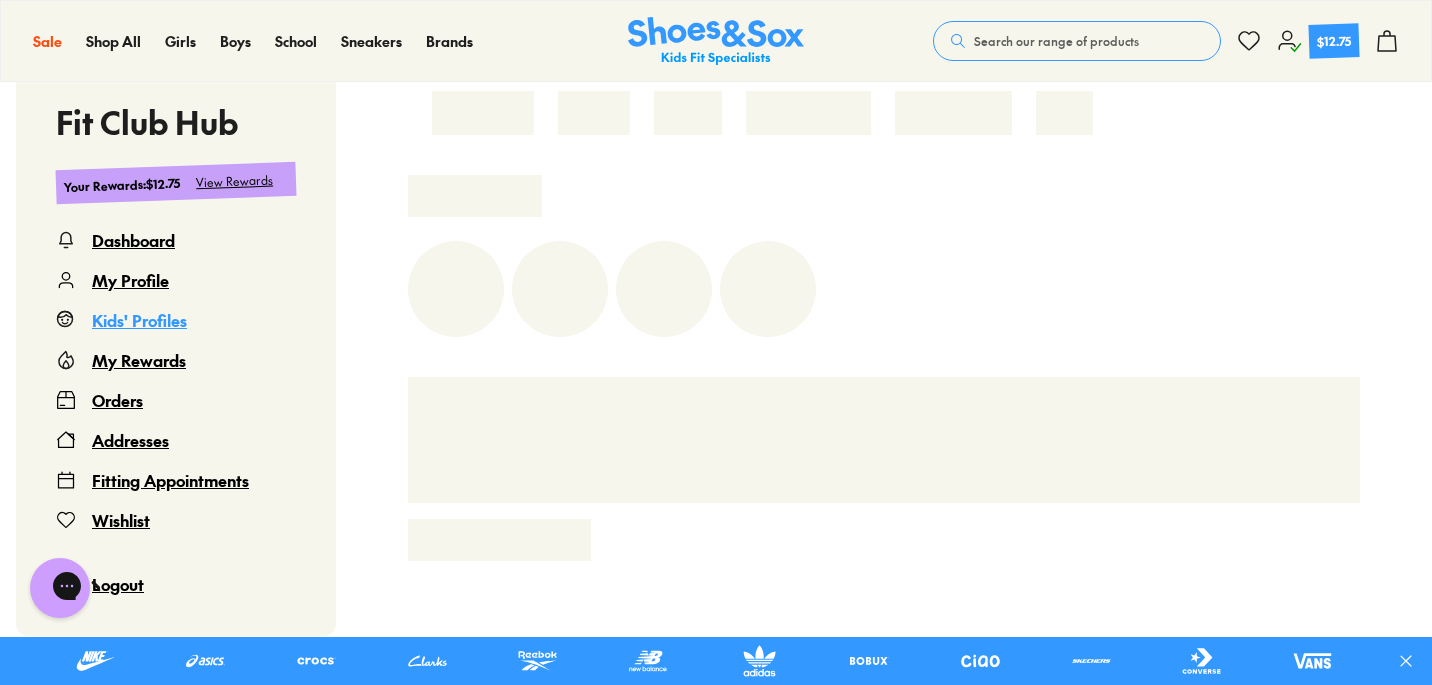 scroll, scrollTop: 575, scrollLeft: 0, axis: vertical 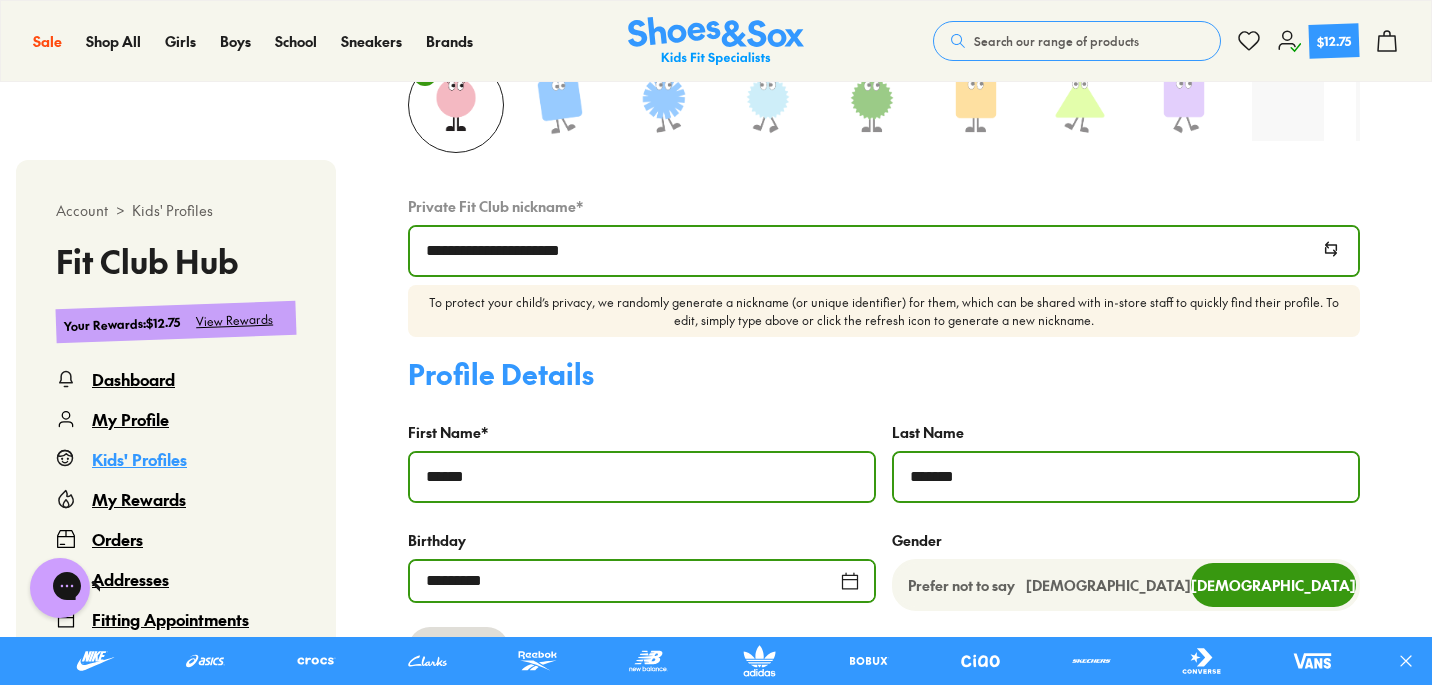 select 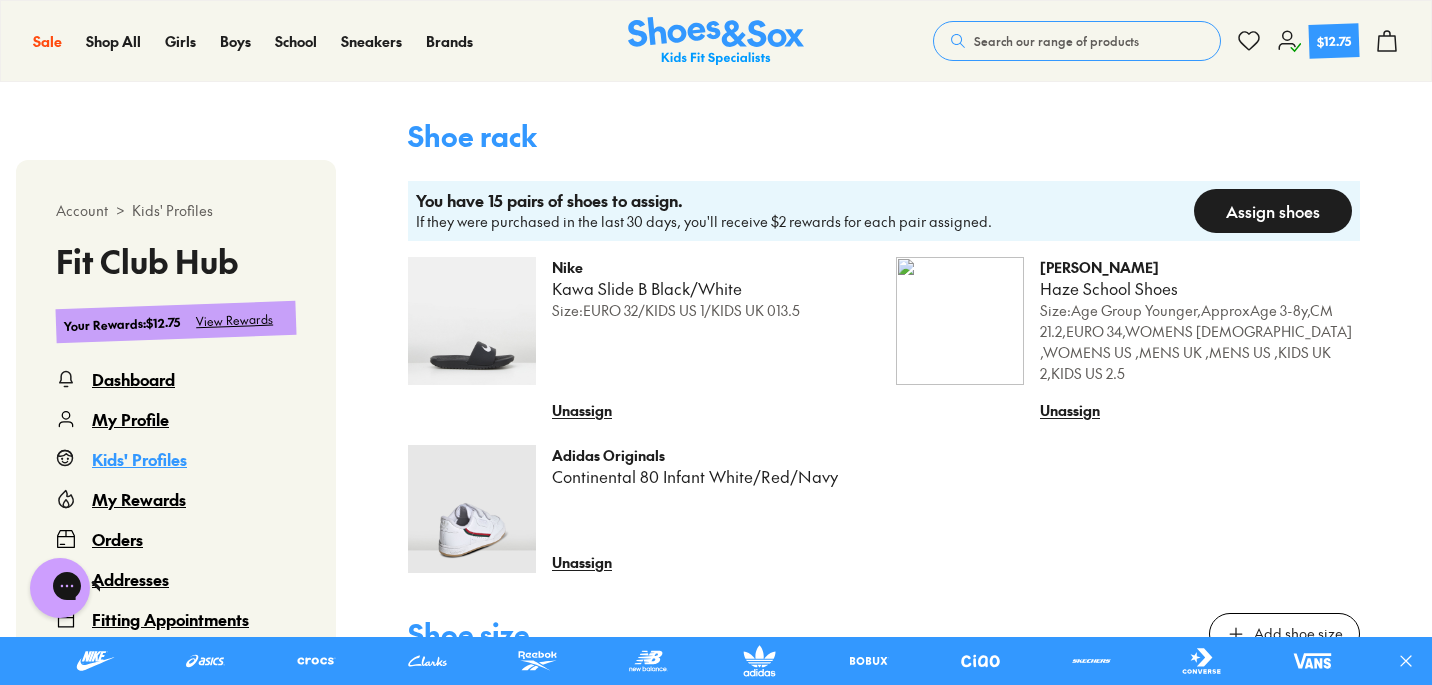 scroll, scrollTop: 1105, scrollLeft: 0, axis: vertical 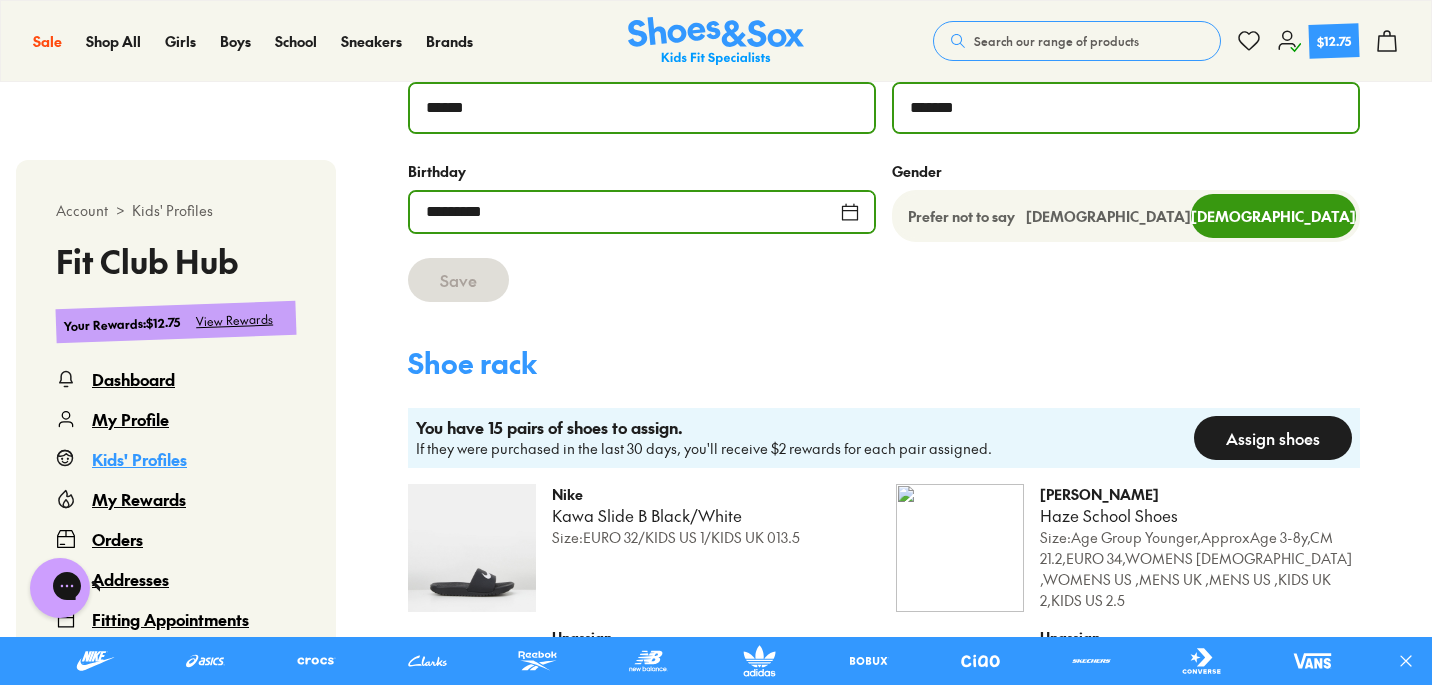 click on "Assign shoes" at bounding box center (1273, 438) 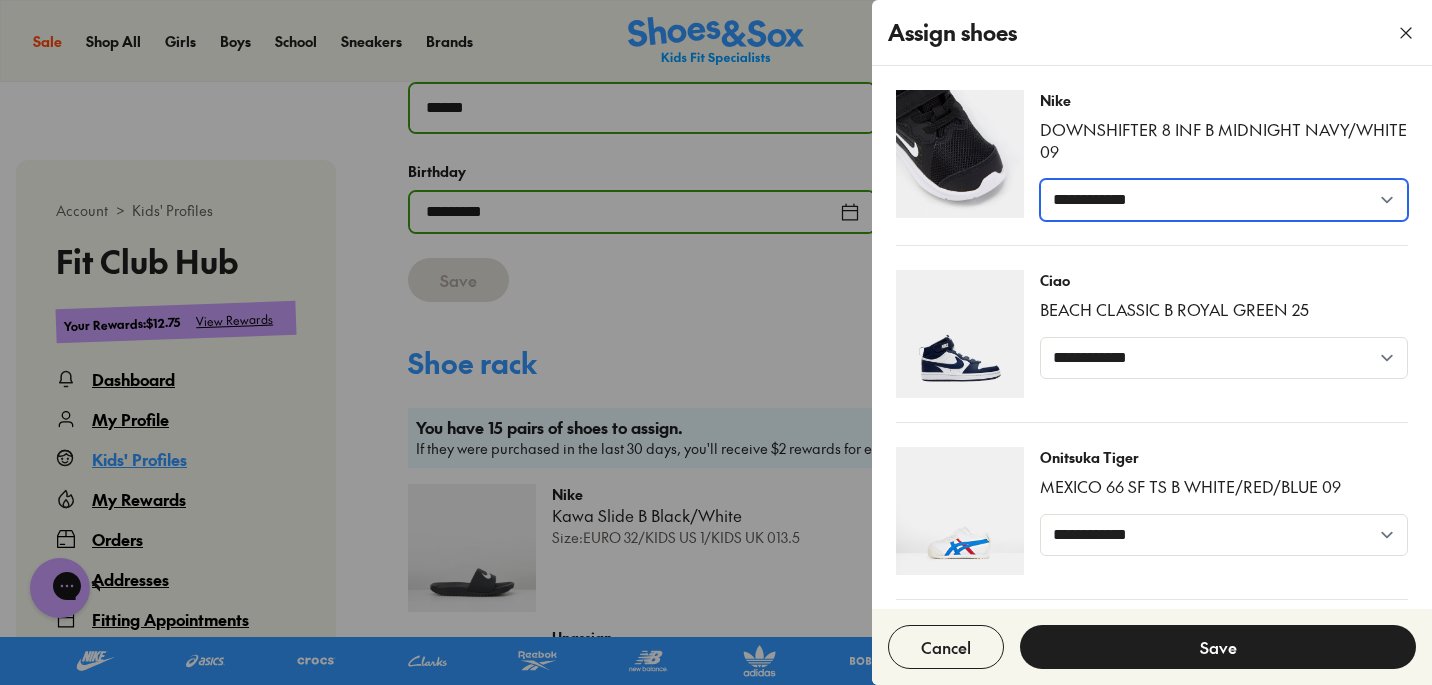 click on "**********" at bounding box center (1224, 200) 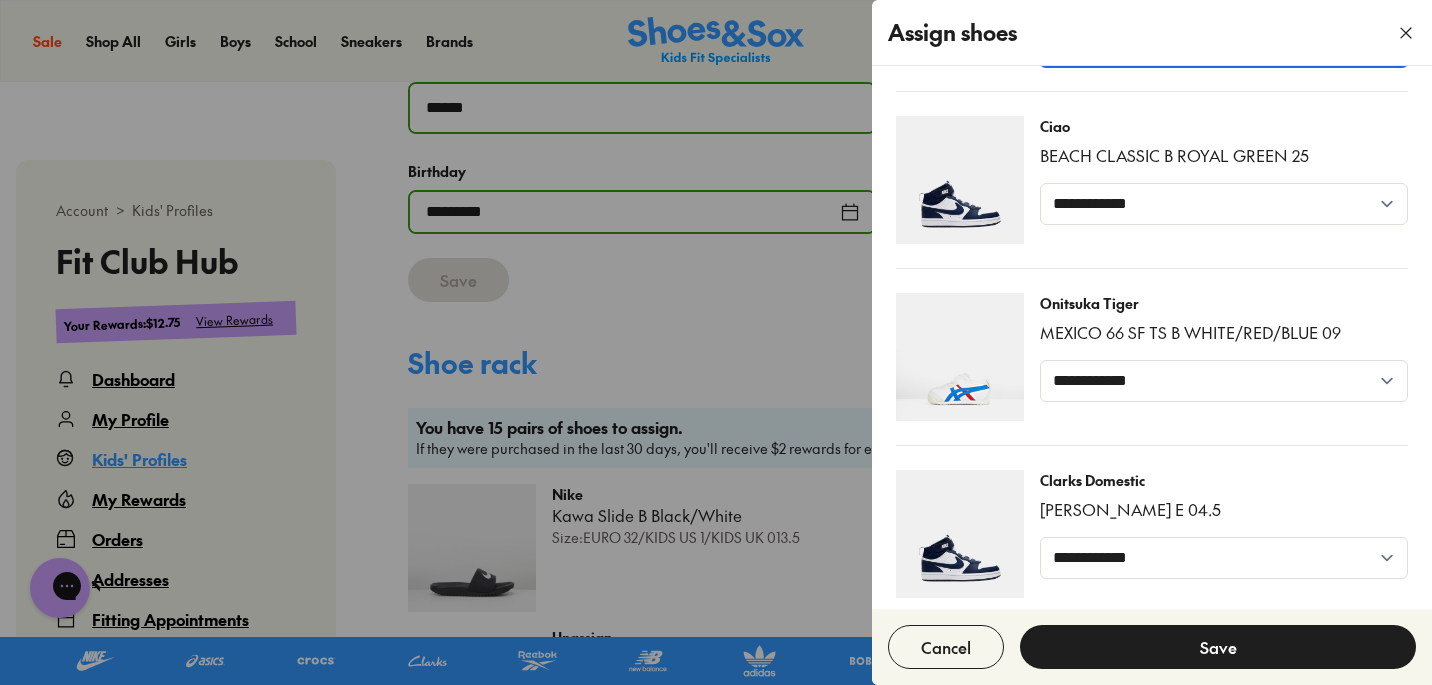 scroll, scrollTop: 155, scrollLeft: 0, axis: vertical 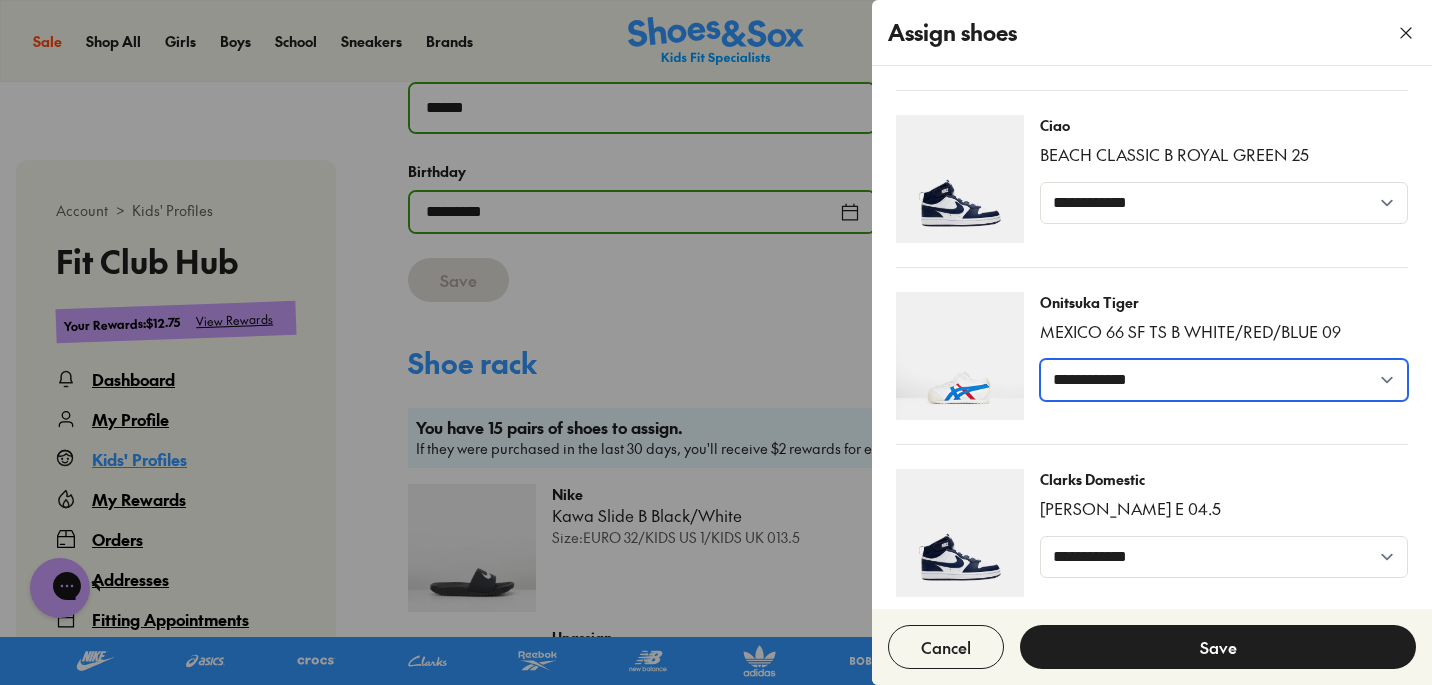 click on "**********" at bounding box center [1224, 380] 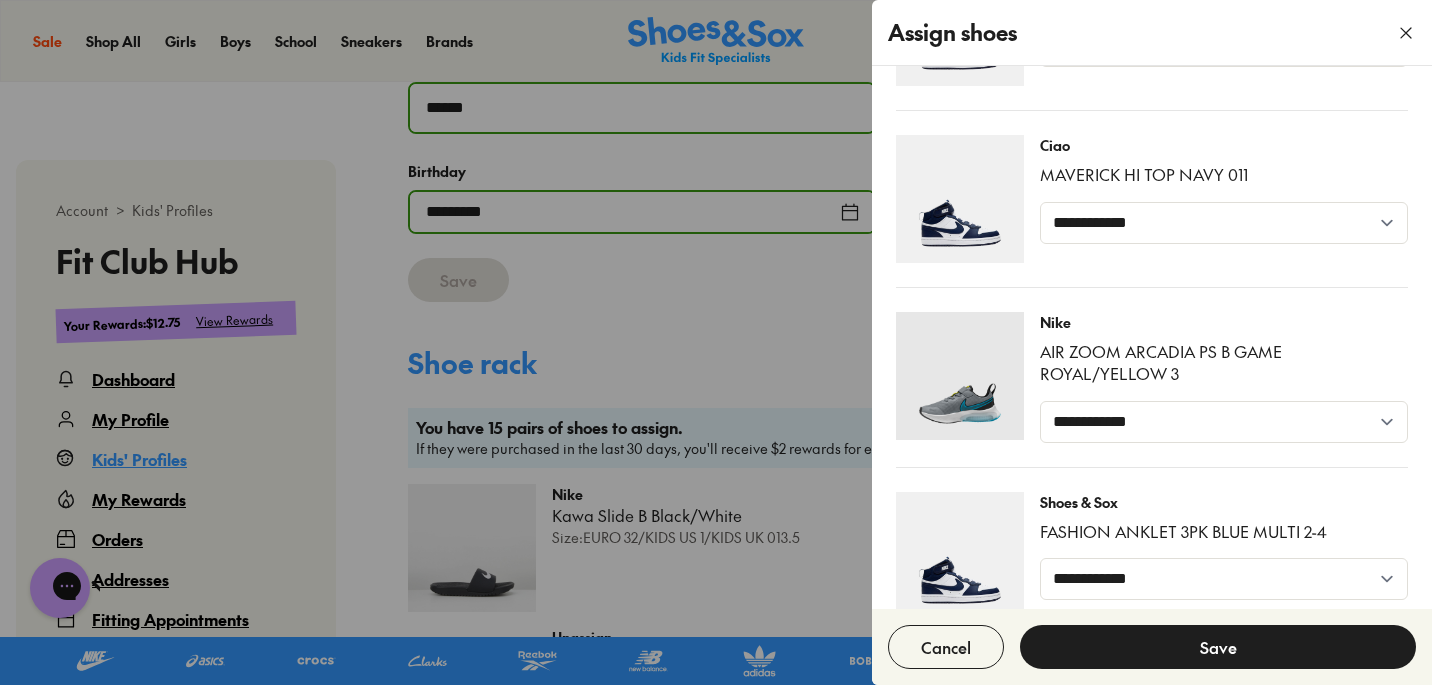 scroll, scrollTop: 1915, scrollLeft: 0, axis: vertical 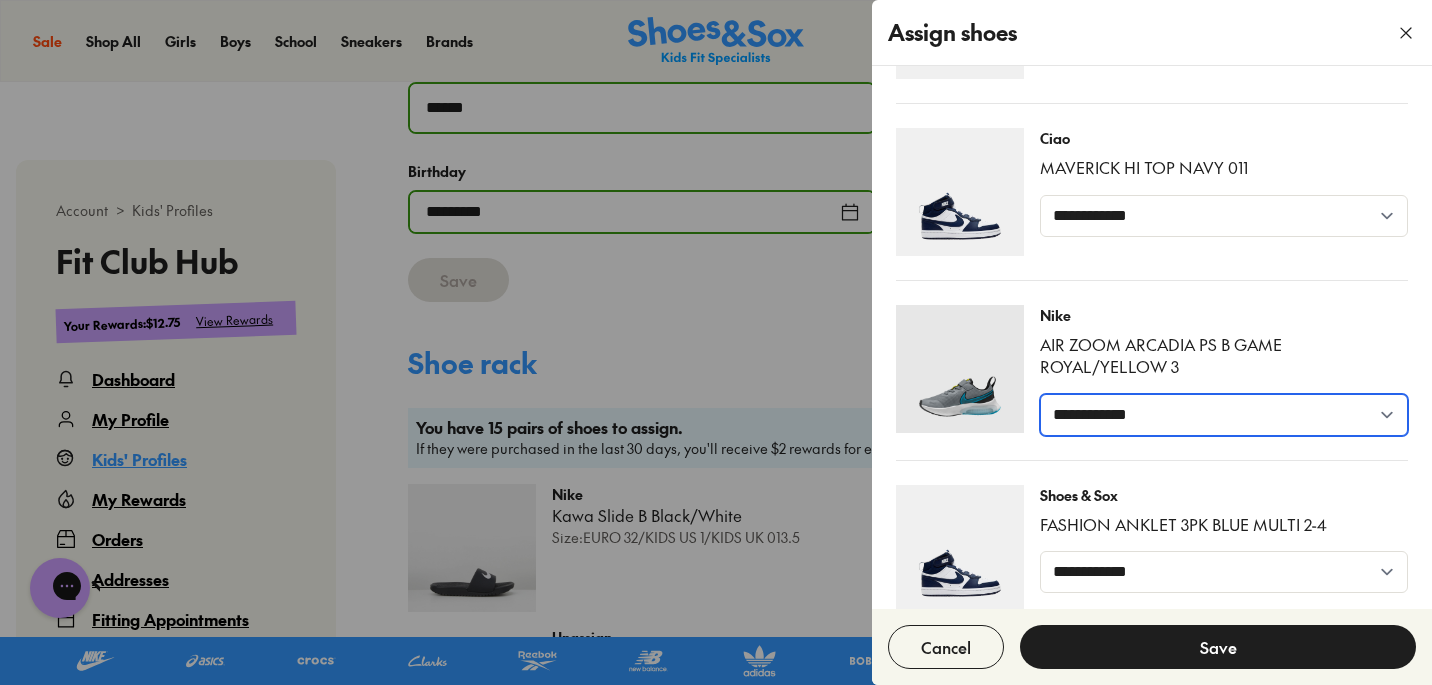 click on "**********" at bounding box center [1224, 415] 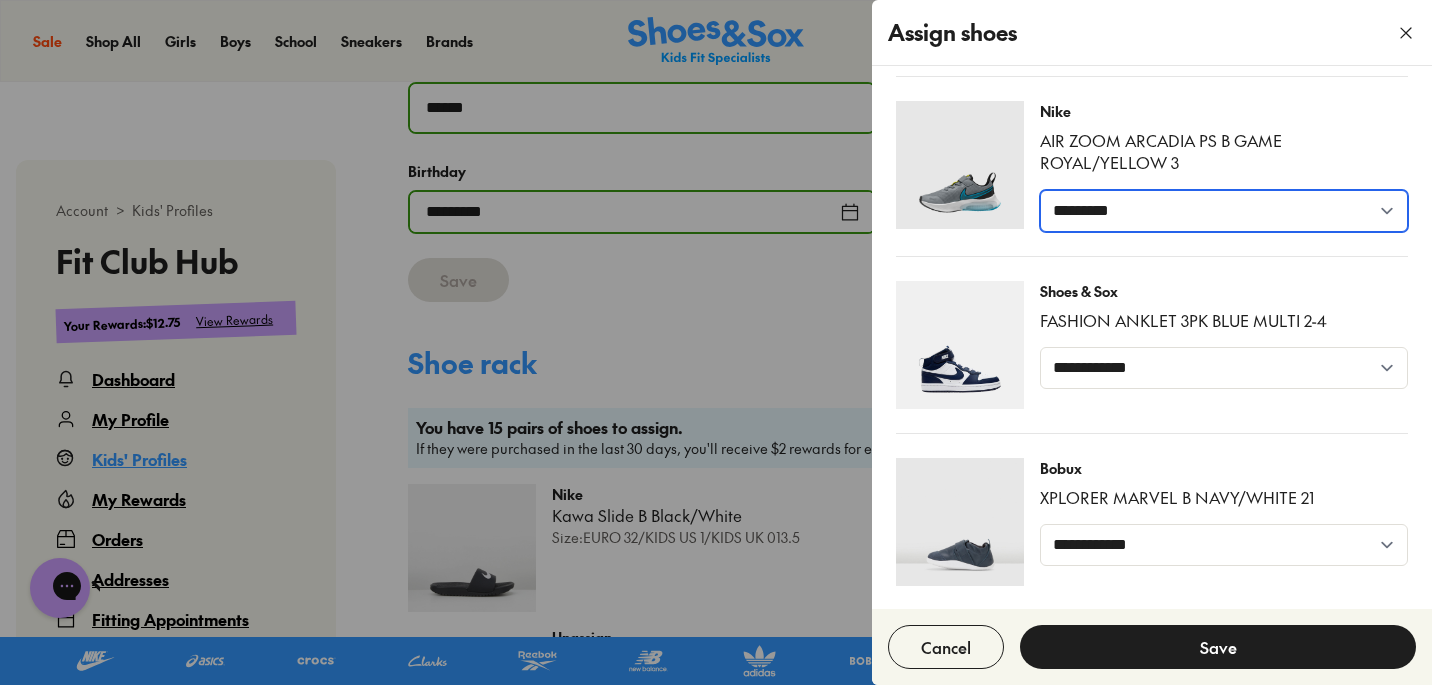 scroll, scrollTop: 2119, scrollLeft: 0, axis: vertical 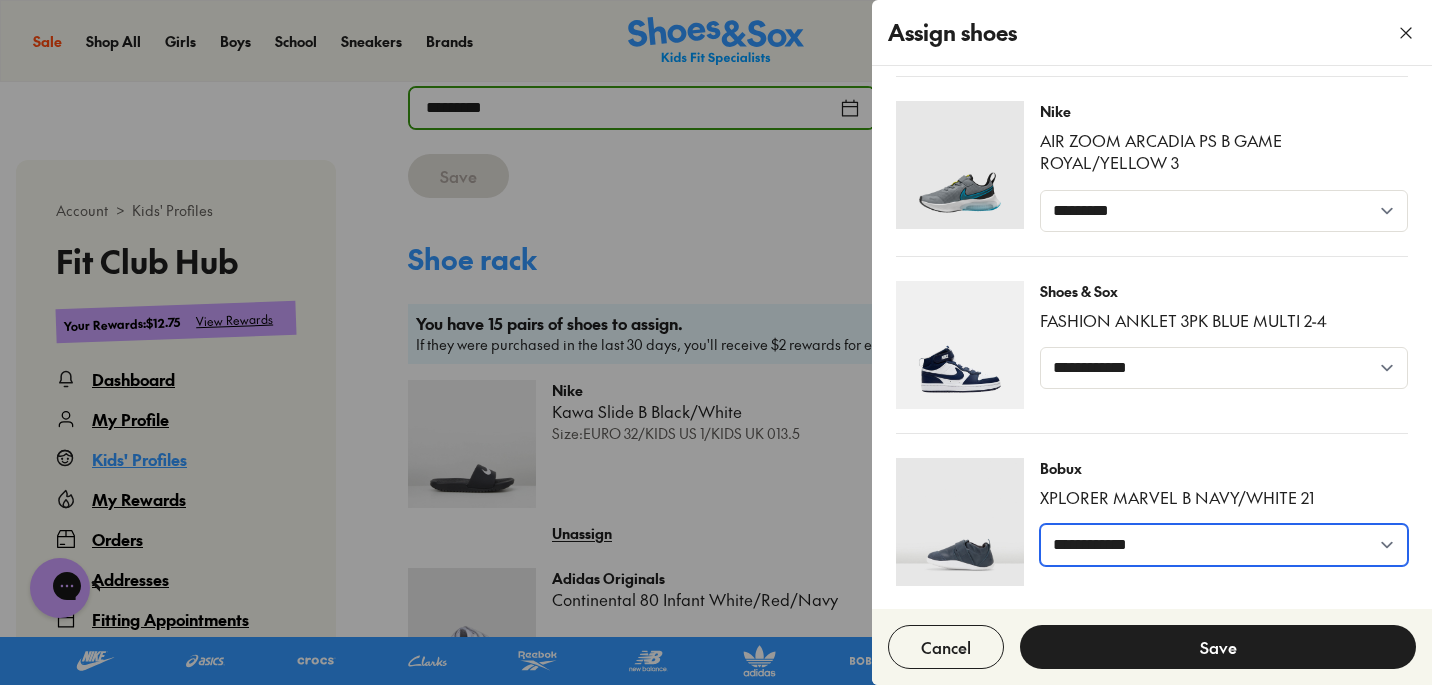click on "**********" at bounding box center (1224, 545) 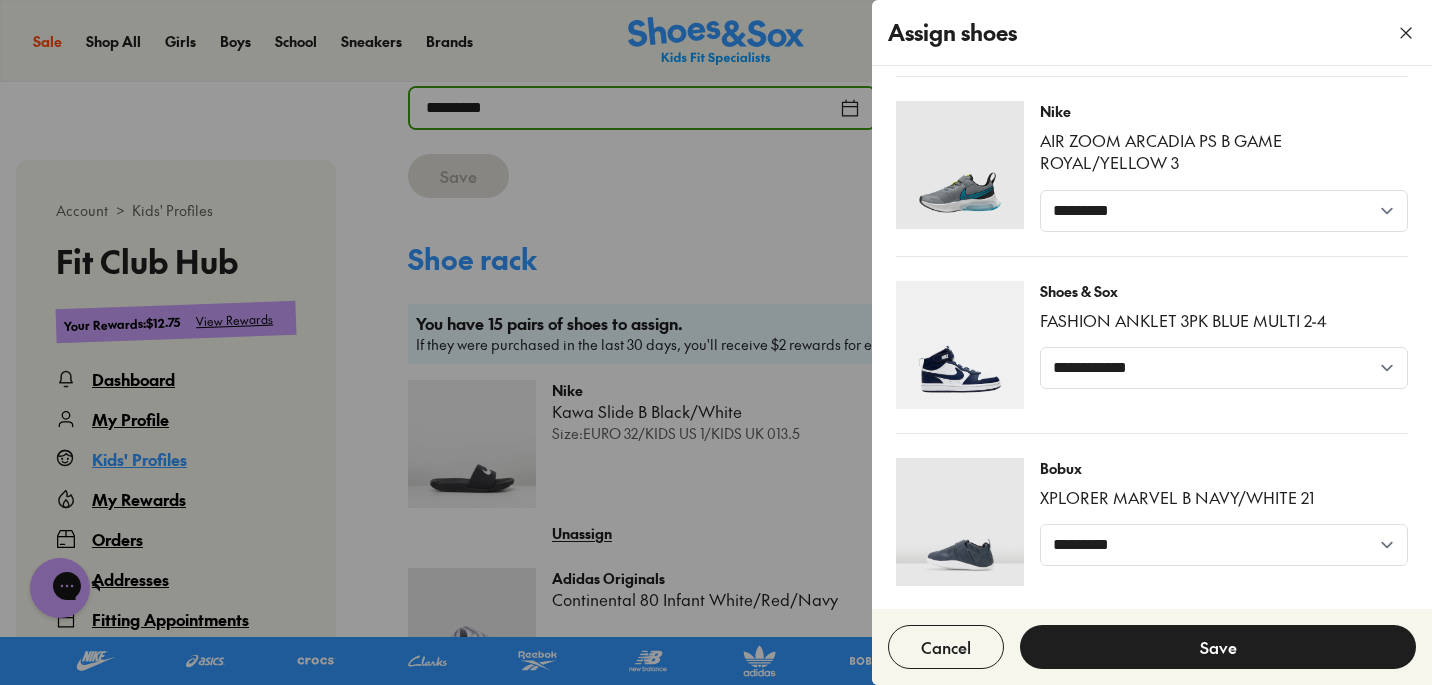 click on "Save" at bounding box center (1218, 647) 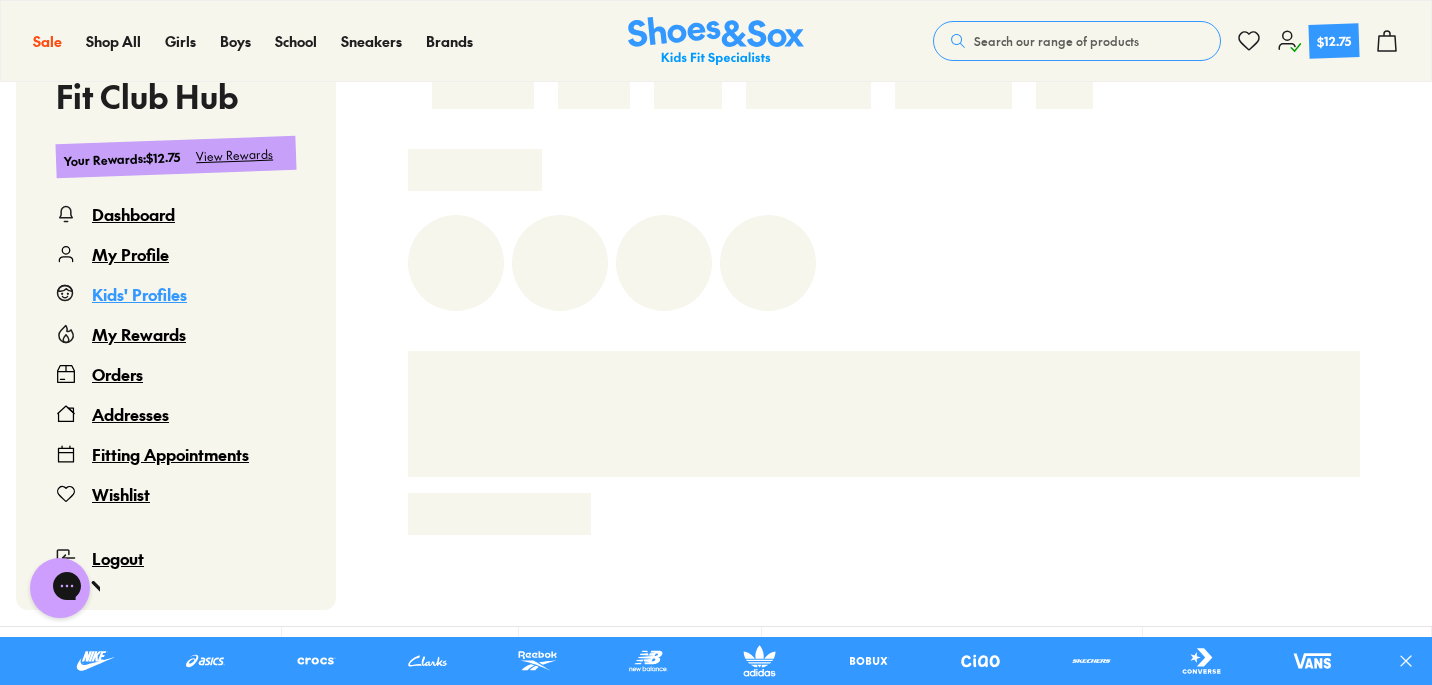 scroll, scrollTop: 577, scrollLeft: 0, axis: vertical 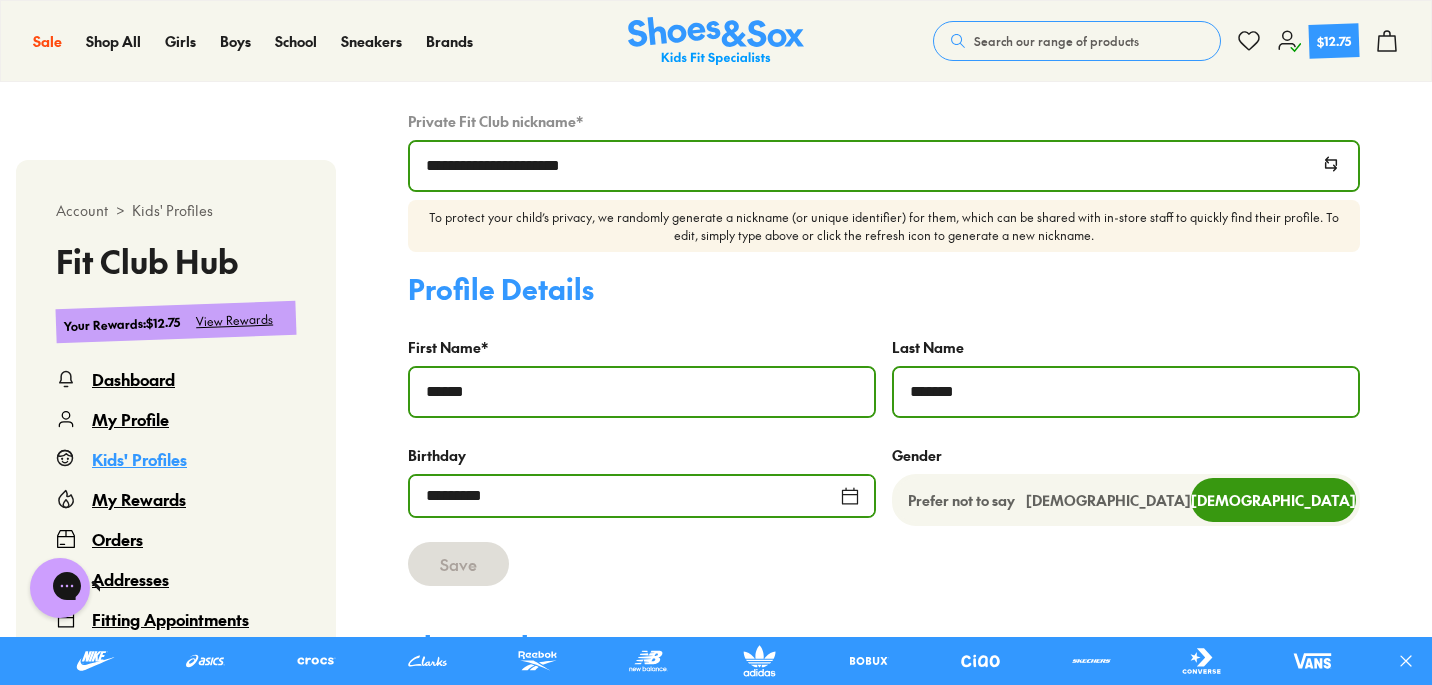 select 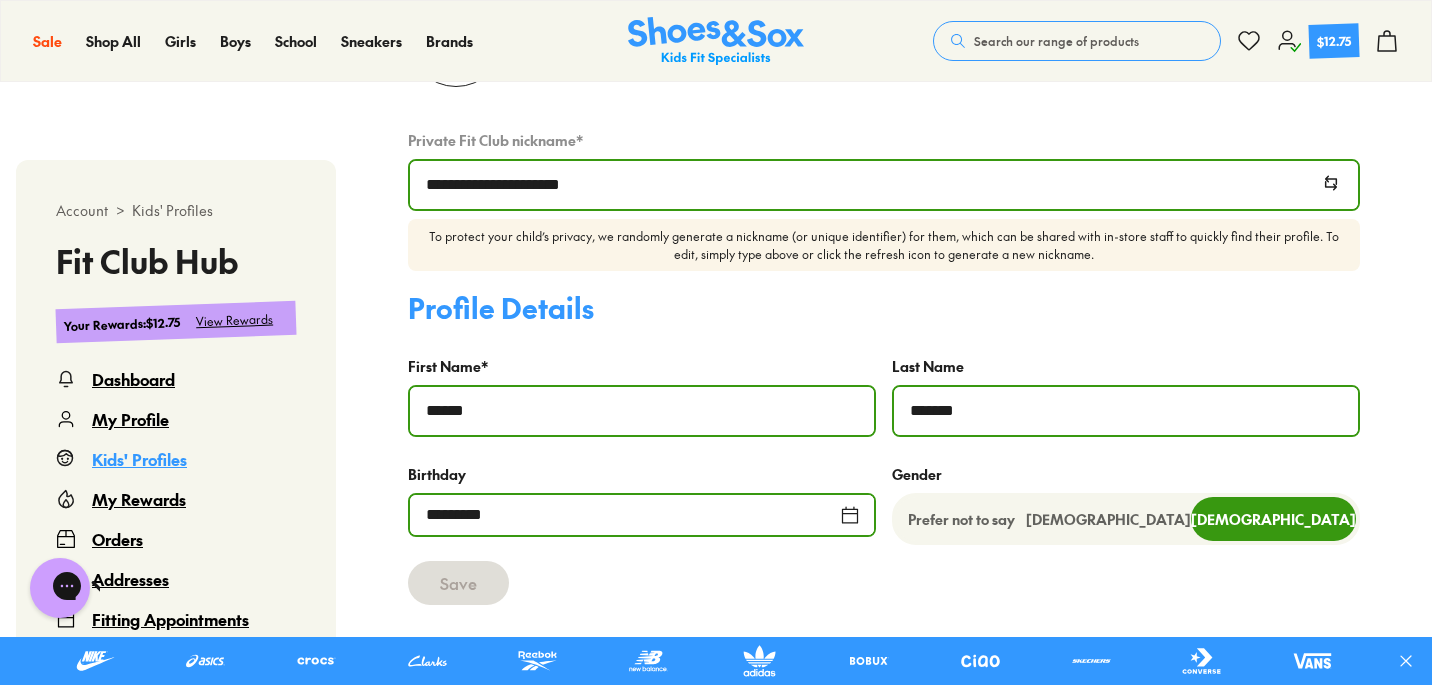 scroll, scrollTop: 841, scrollLeft: 0, axis: vertical 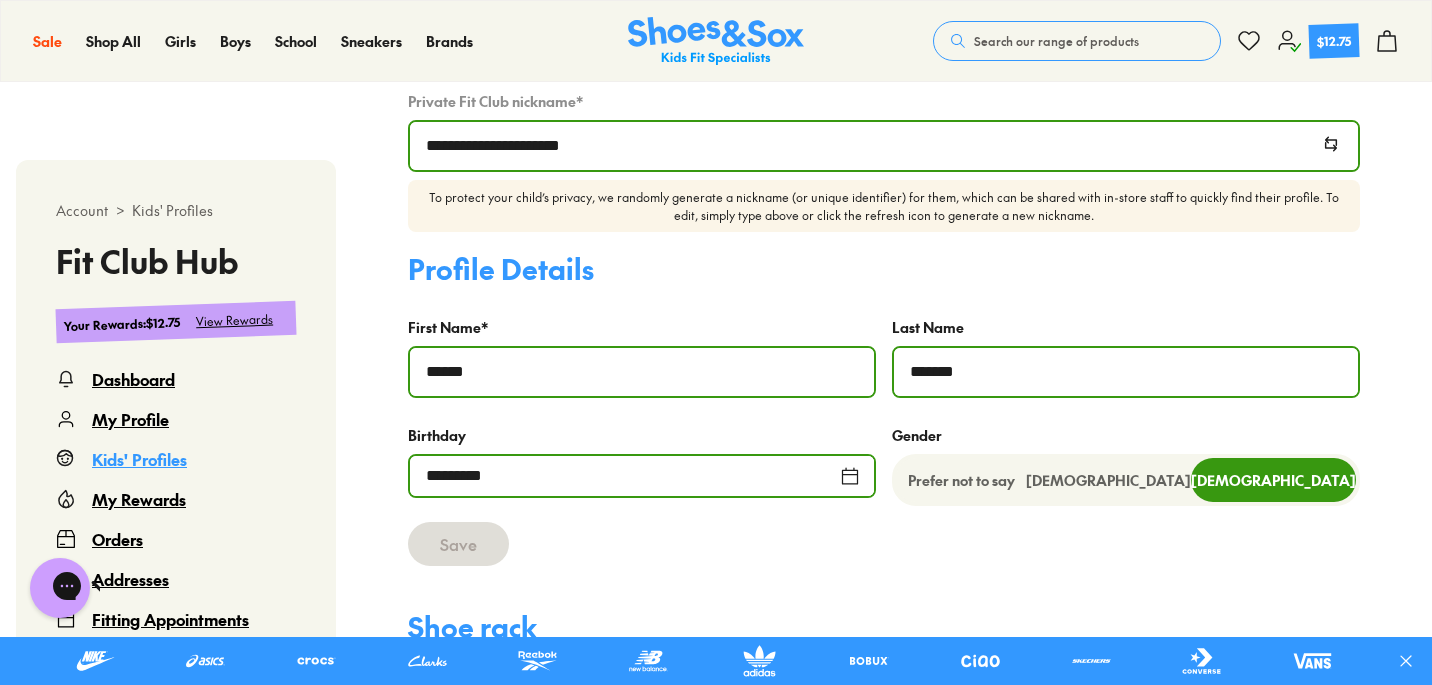 click on "Dashboard" at bounding box center (133, 379) 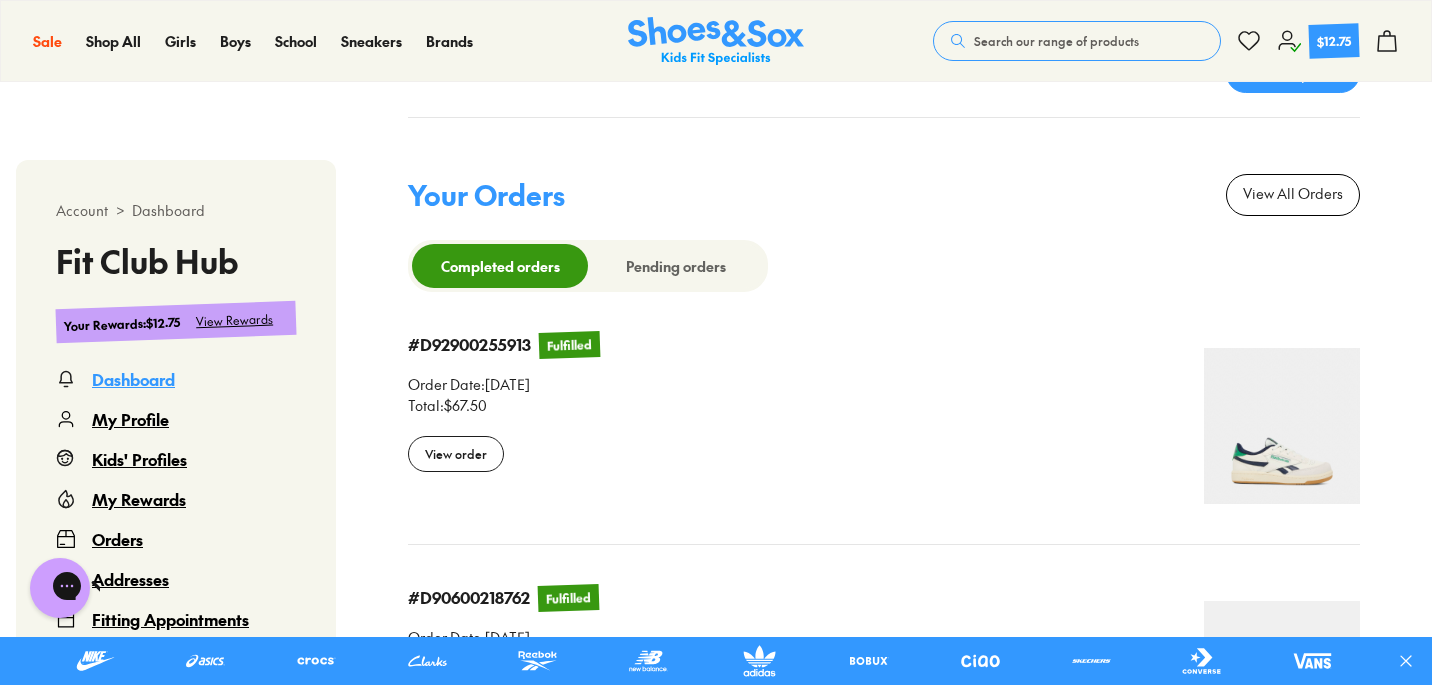 scroll, scrollTop: 1718, scrollLeft: 0, axis: vertical 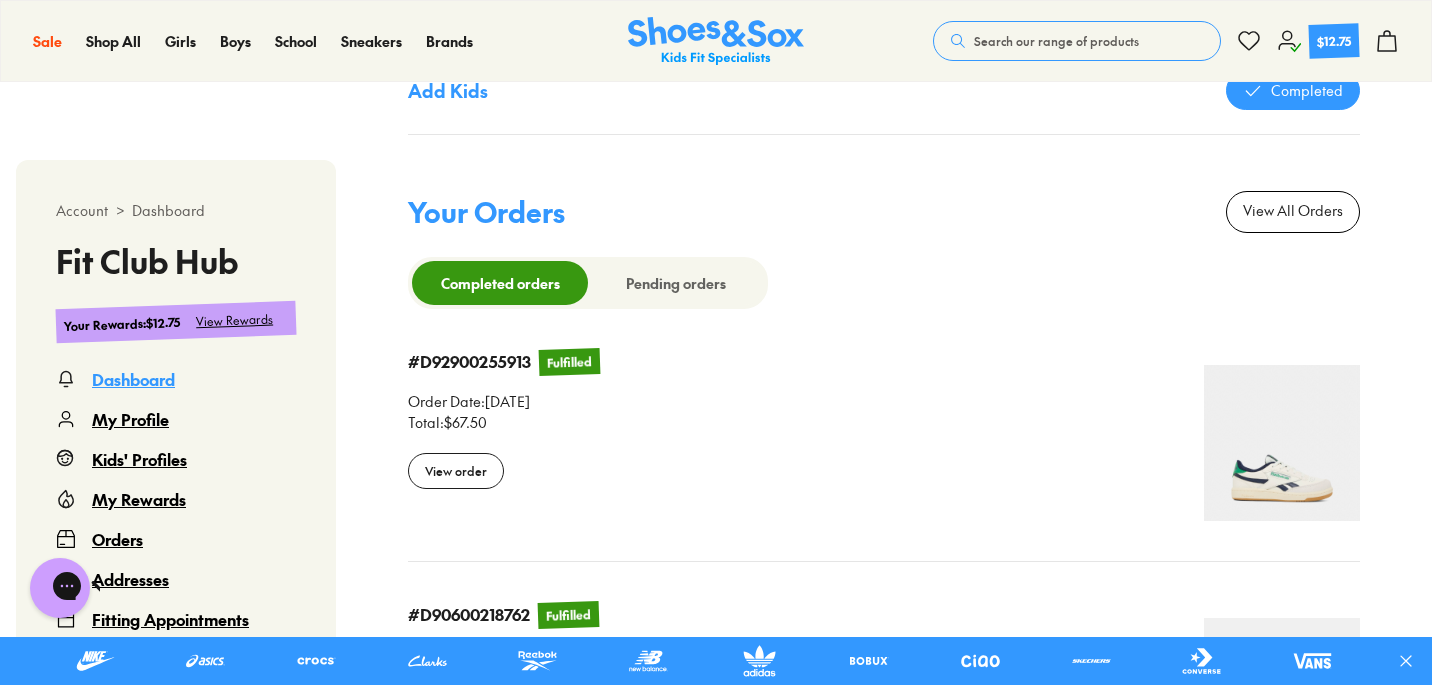 click on "Kids' Profiles" at bounding box center (139, 459) 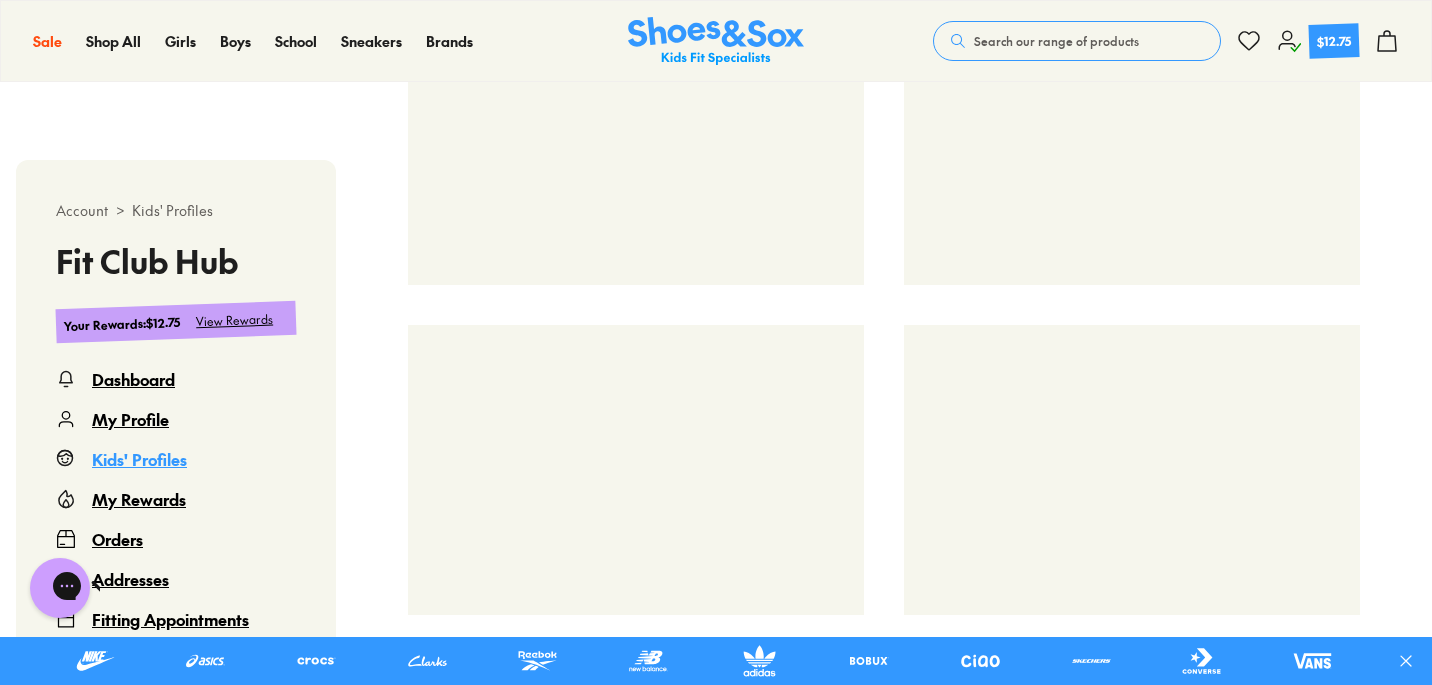 scroll, scrollTop: 731, scrollLeft: 0, axis: vertical 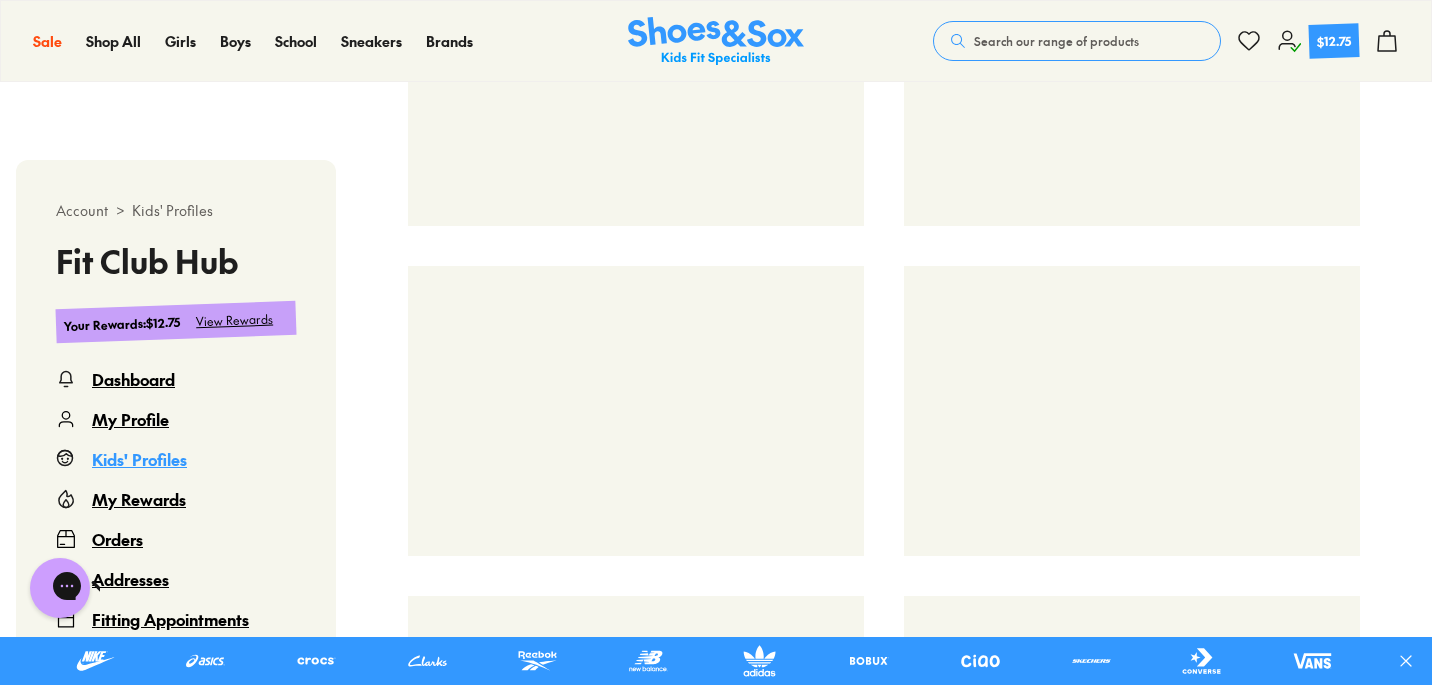 select 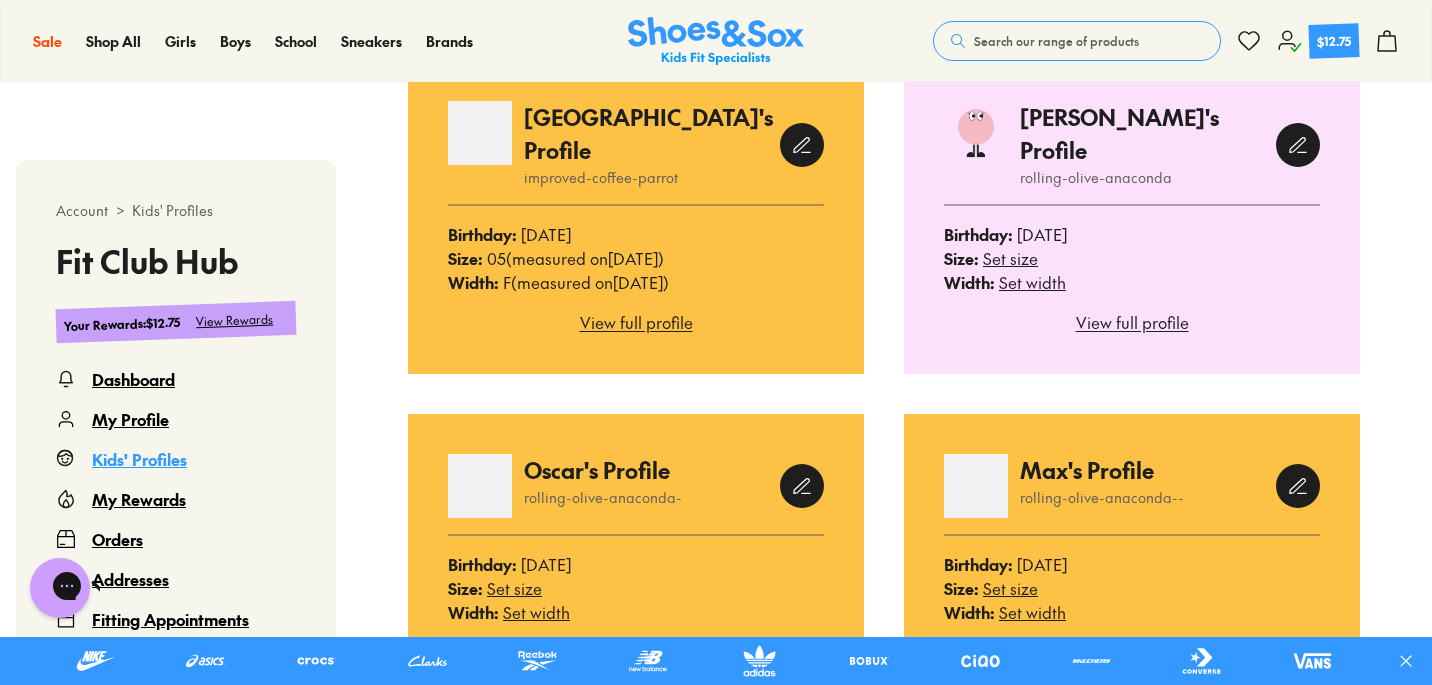 scroll, scrollTop: 609, scrollLeft: 0, axis: vertical 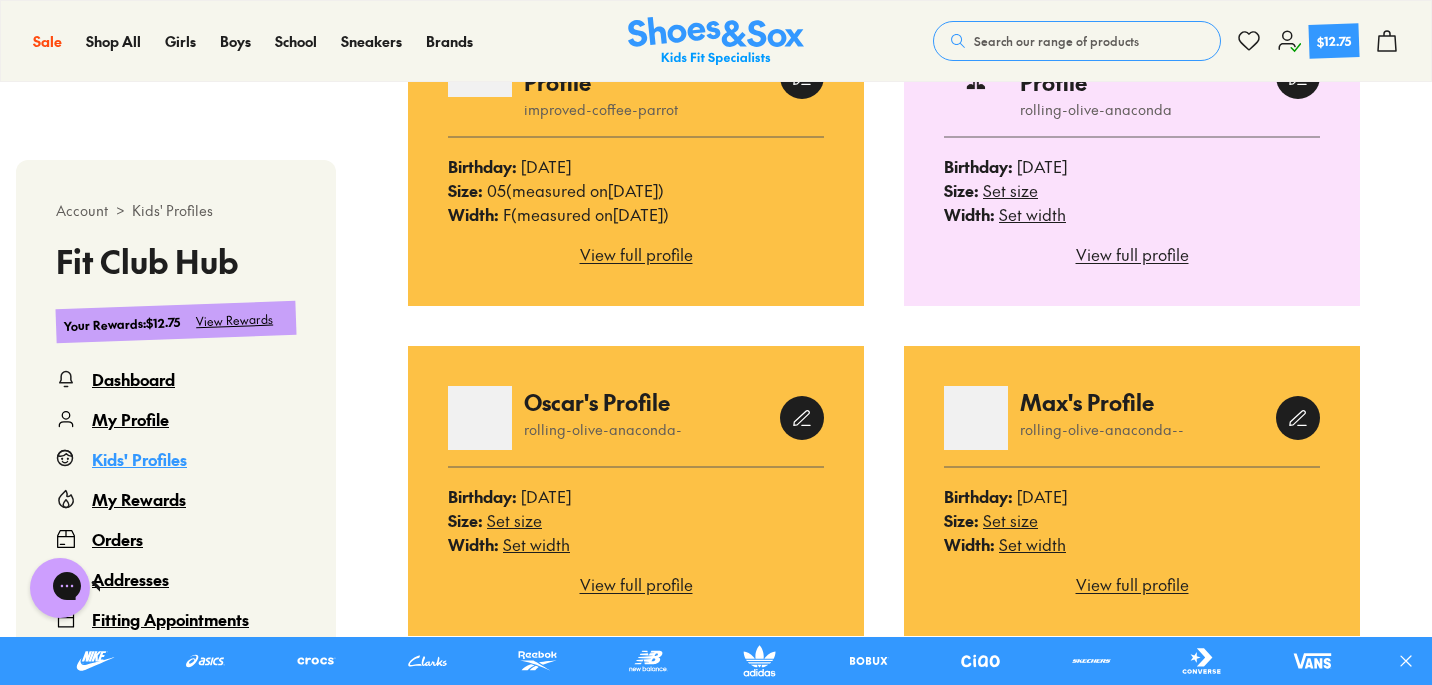 click on "View Rewards" at bounding box center [235, 320] 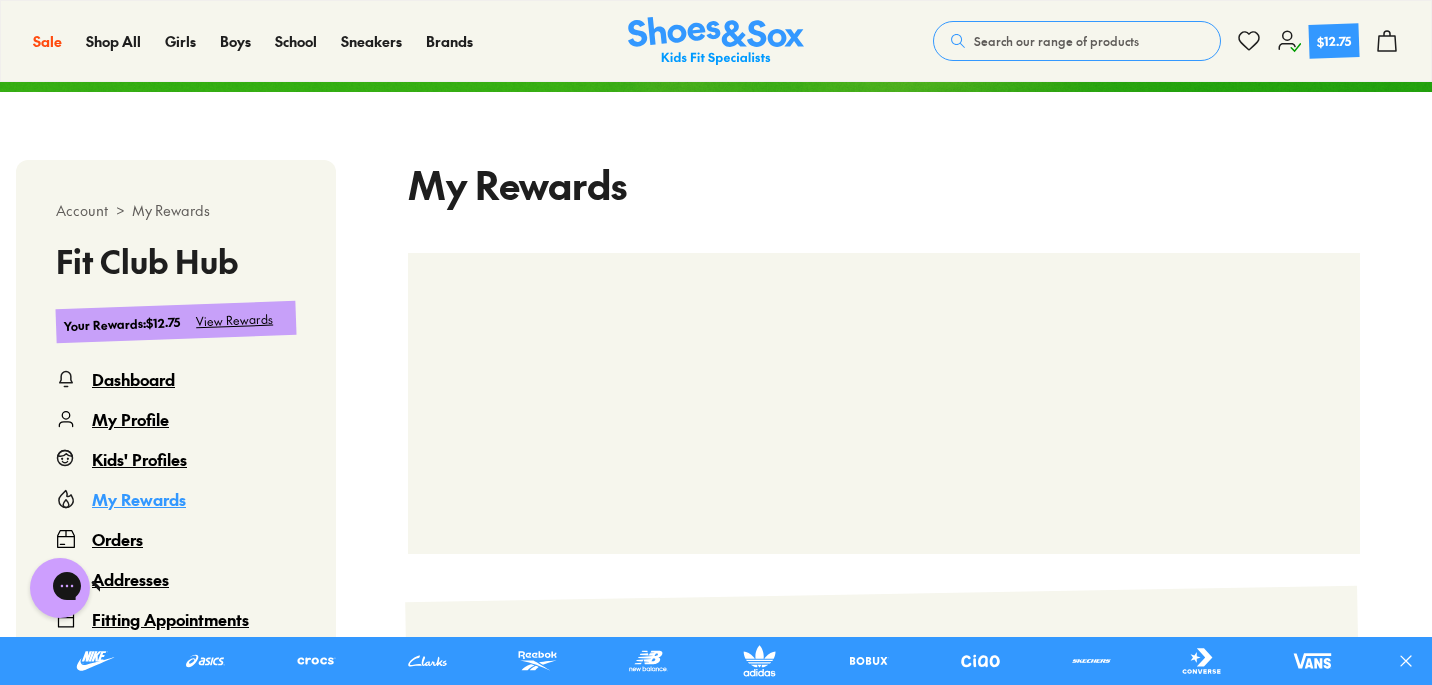 scroll, scrollTop: 412, scrollLeft: 0, axis: vertical 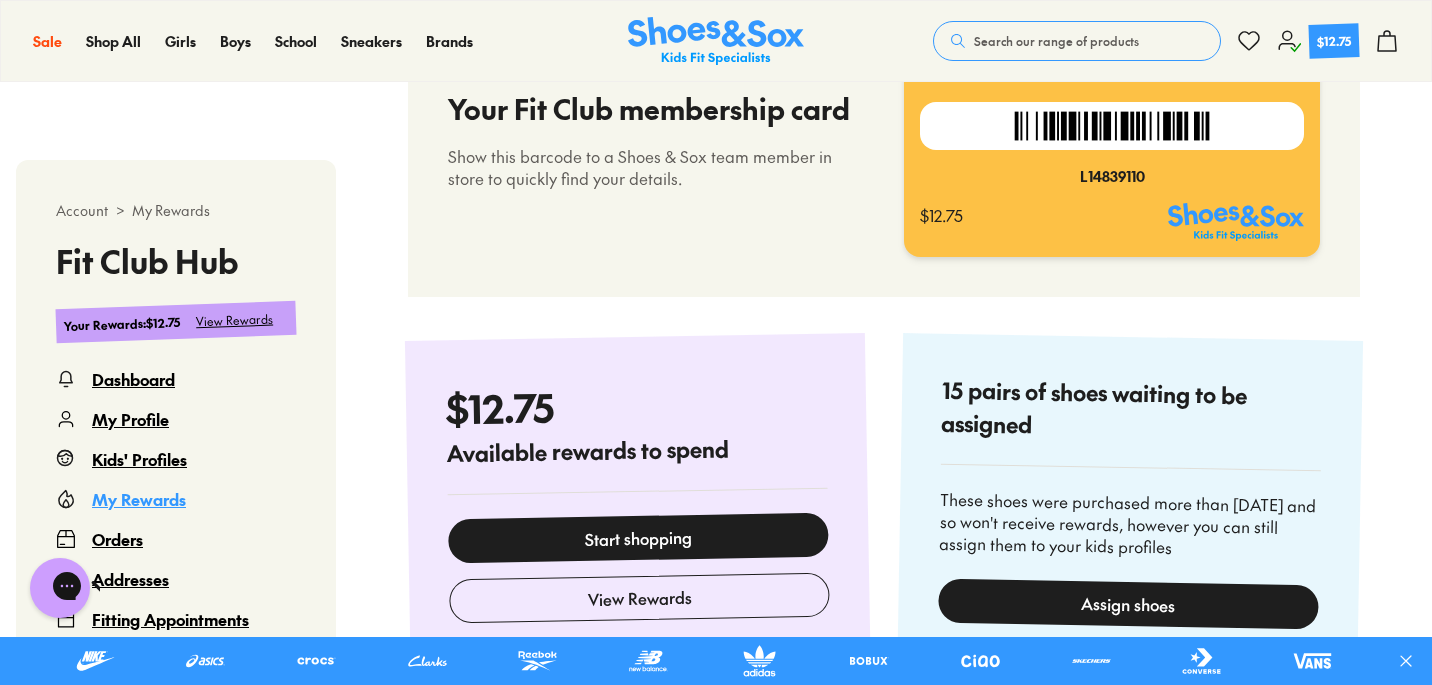 select 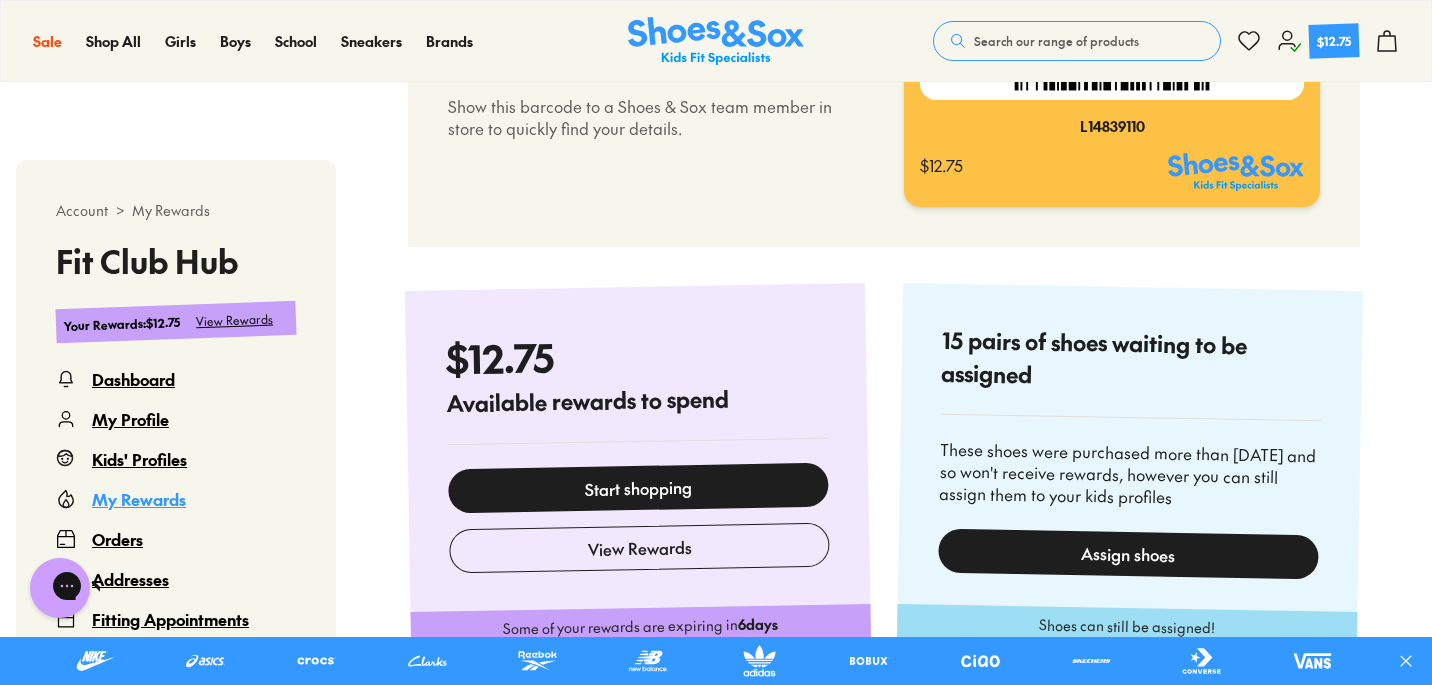 scroll, scrollTop: 973, scrollLeft: 0, axis: vertical 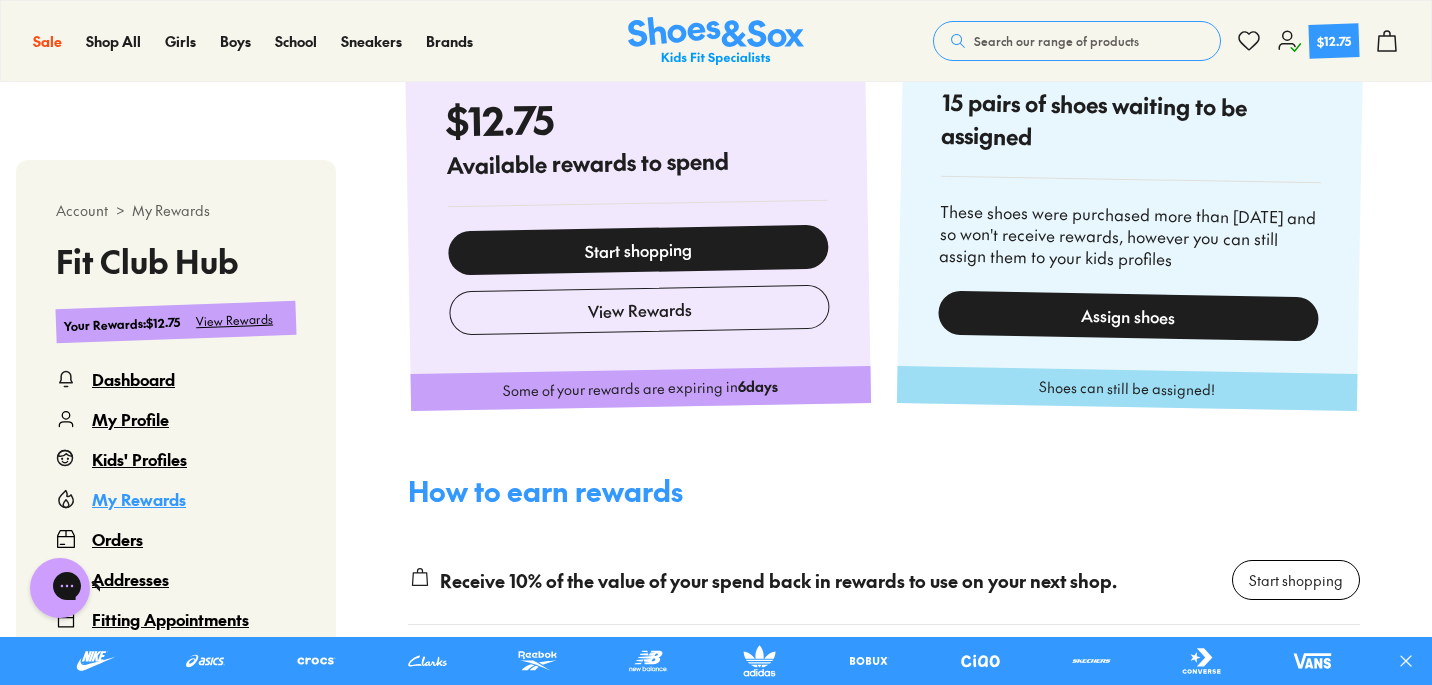 click on "Start shopping" at bounding box center [638, 249] 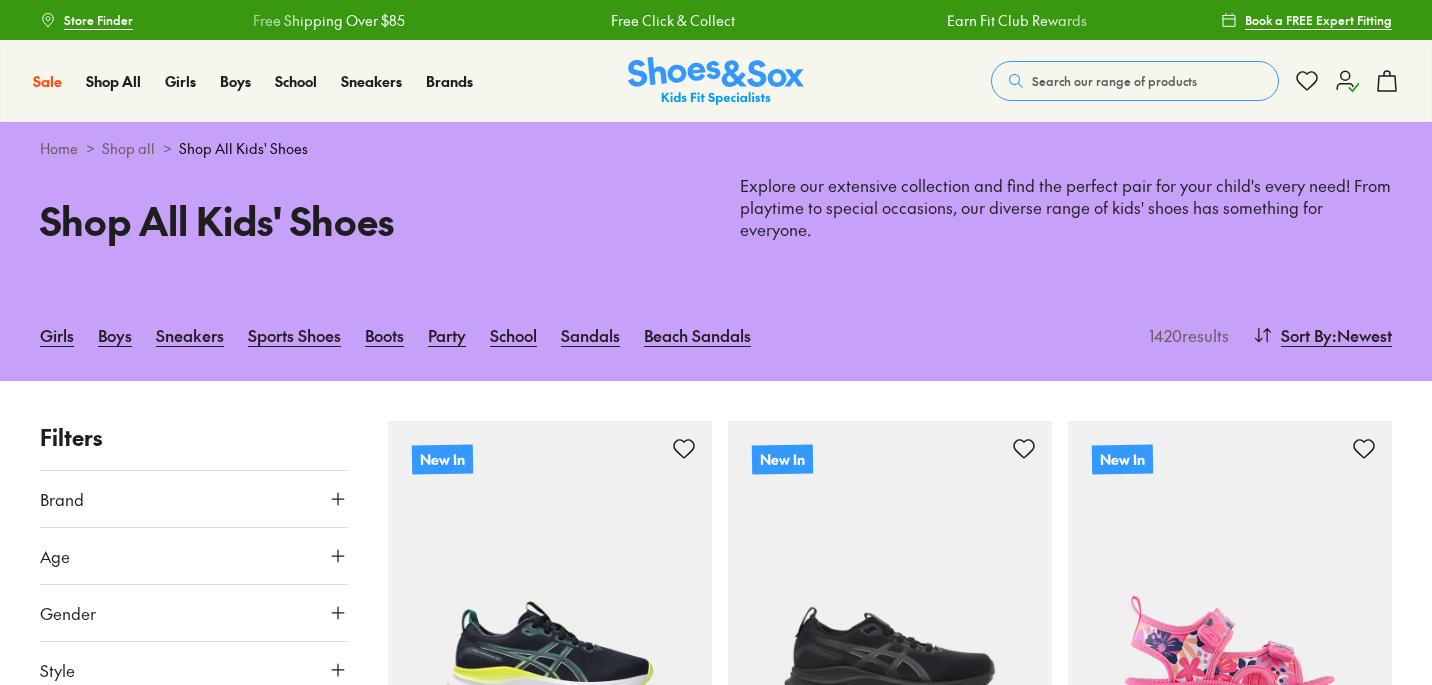 scroll, scrollTop: 160, scrollLeft: 0, axis: vertical 